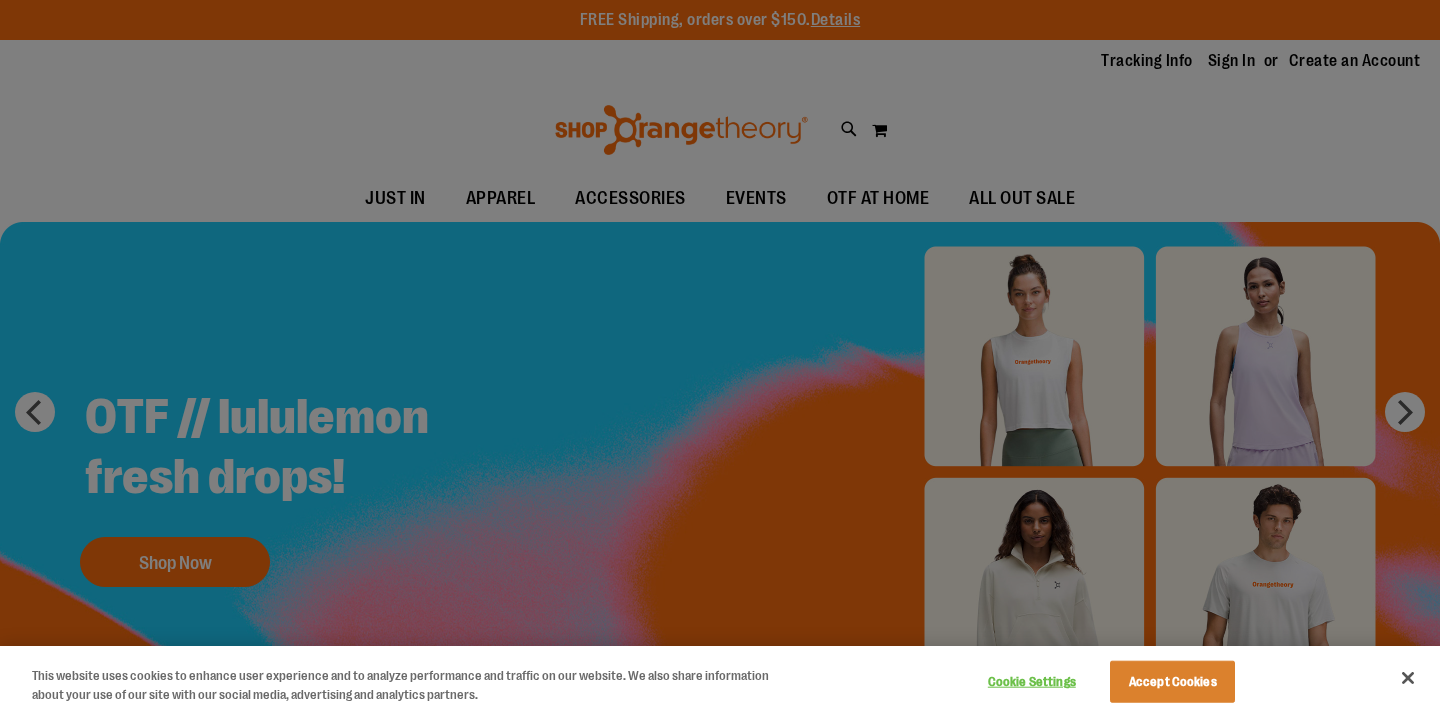 scroll, scrollTop: 0, scrollLeft: 0, axis: both 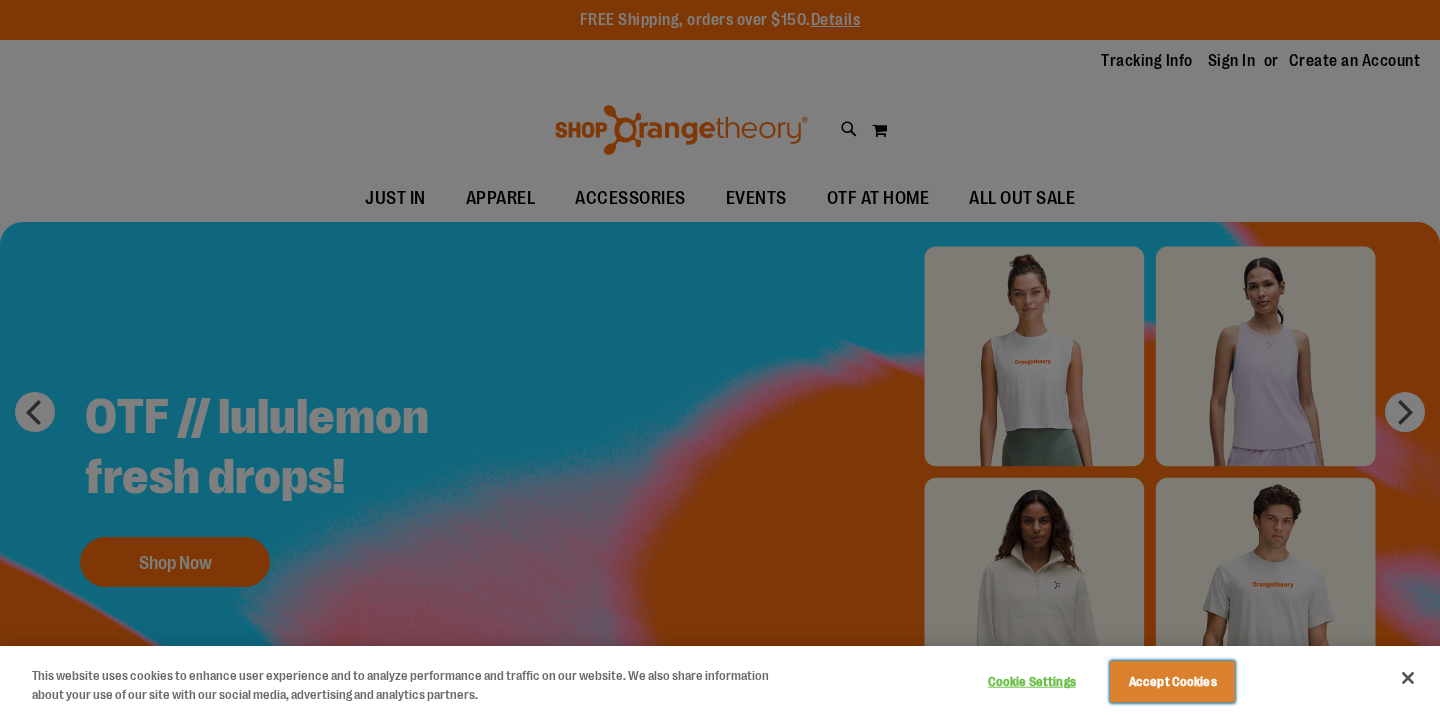 click on "Accept Cookies" at bounding box center (1172, 682) 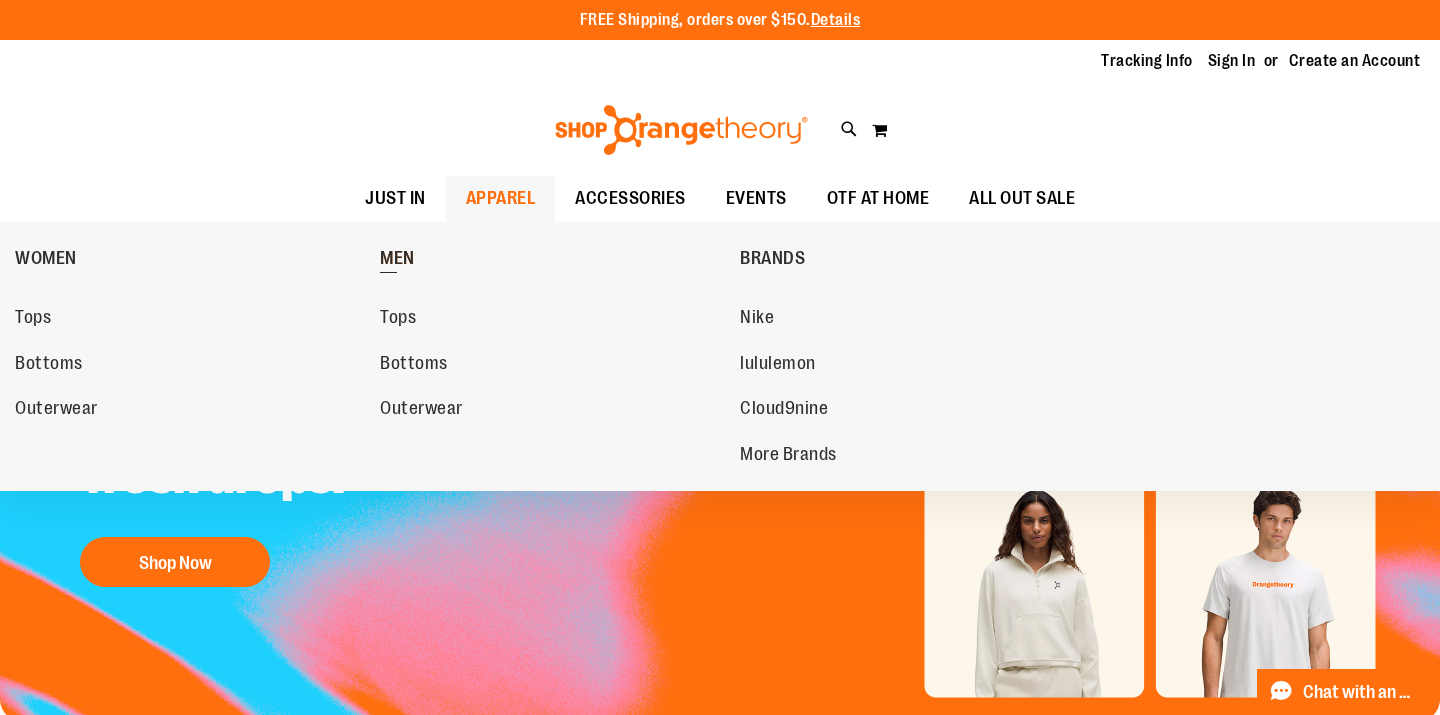 click on "MEN" at bounding box center (397, 260) 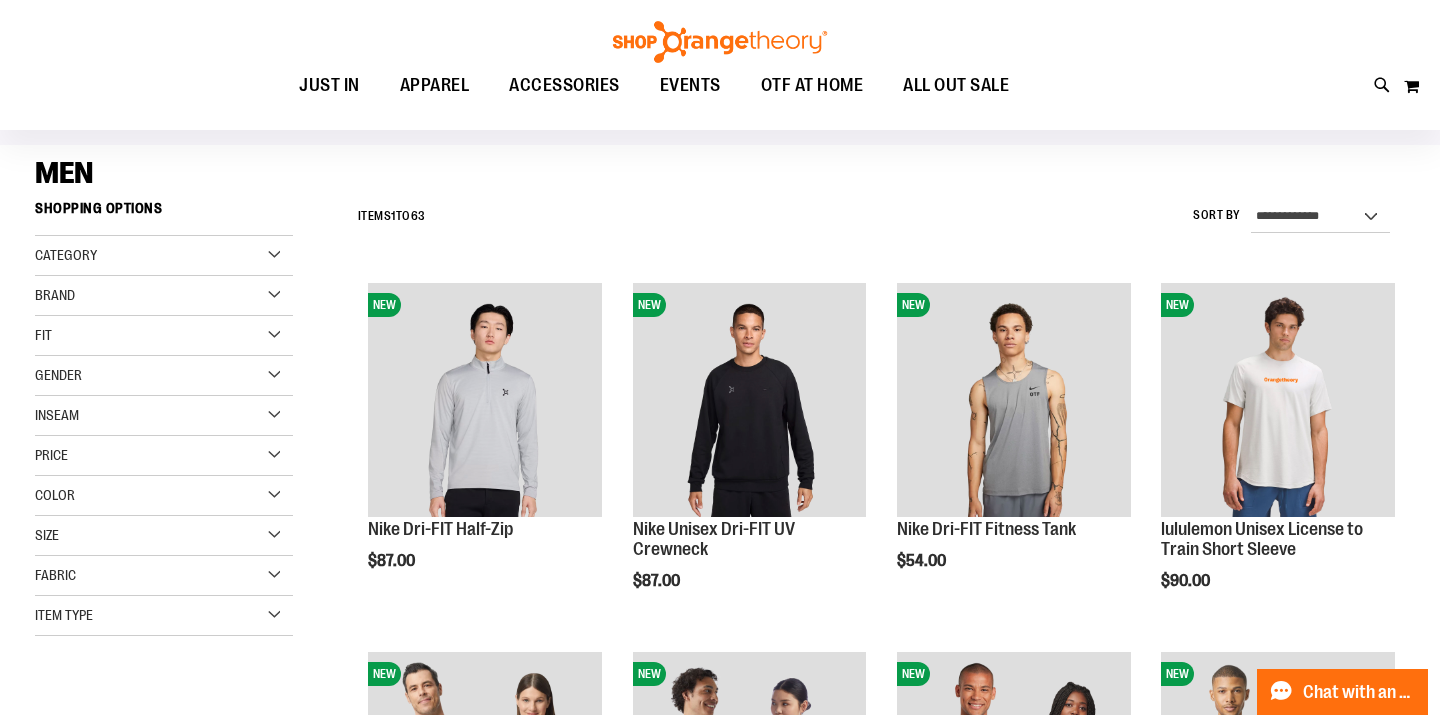 scroll, scrollTop: 125, scrollLeft: 0, axis: vertical 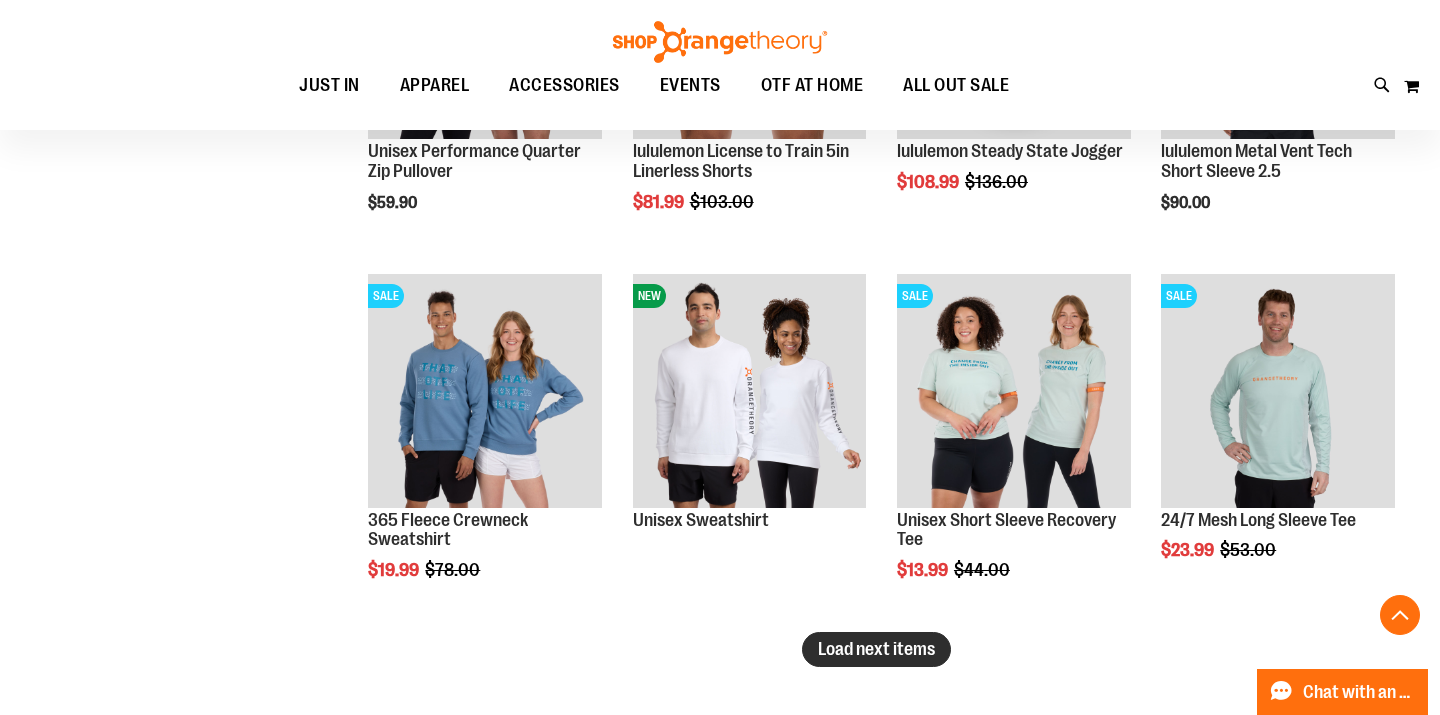 click on "Load next items" at bounding box center [876, 649] 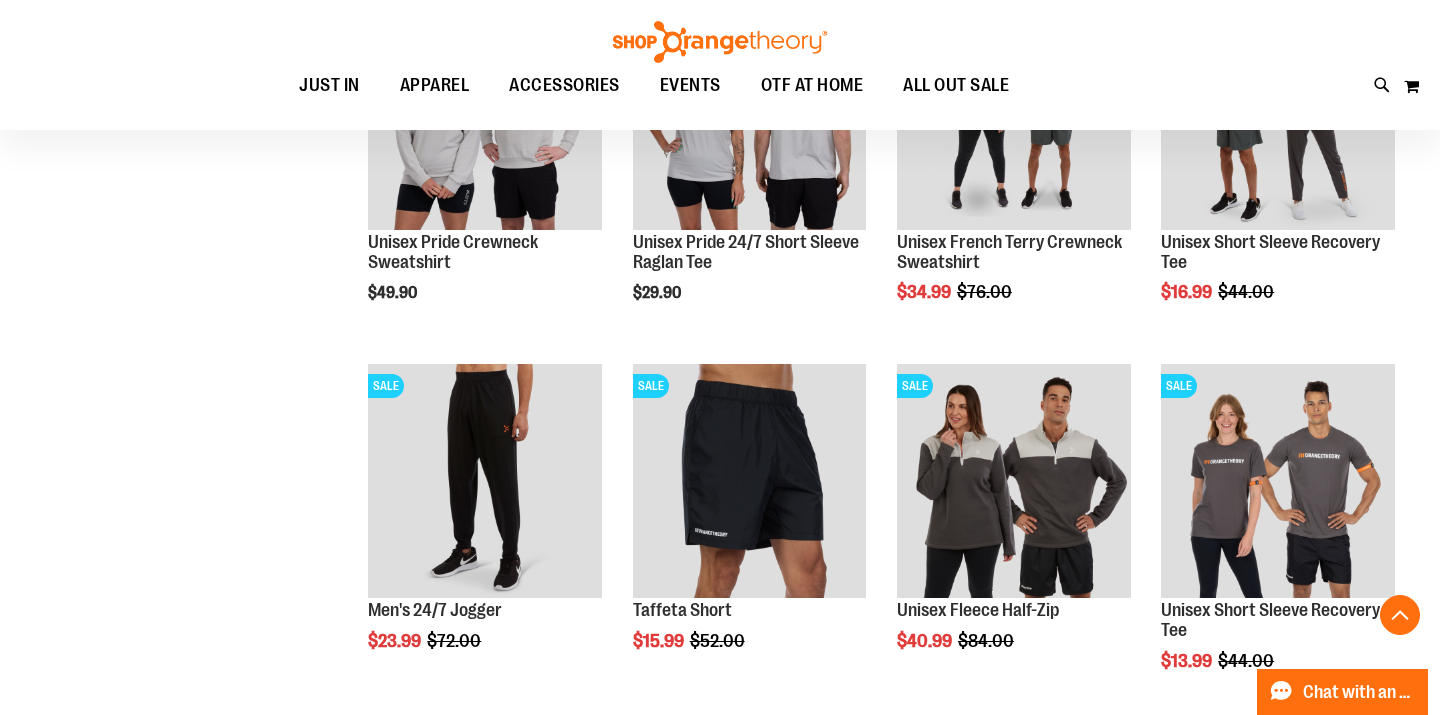 scroll, scrollTop: 3729, scrollLeft: 0, axis: vertical 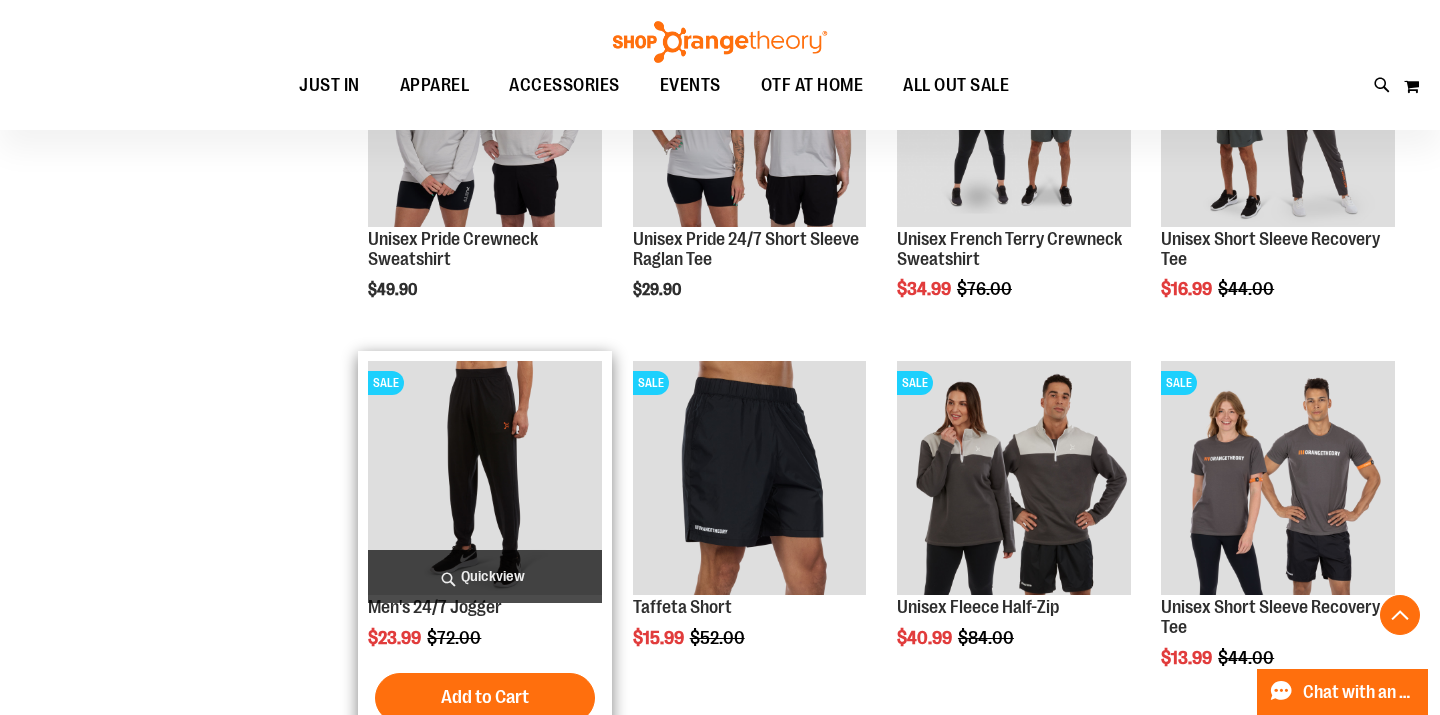 click at bounding box center (485, 478) 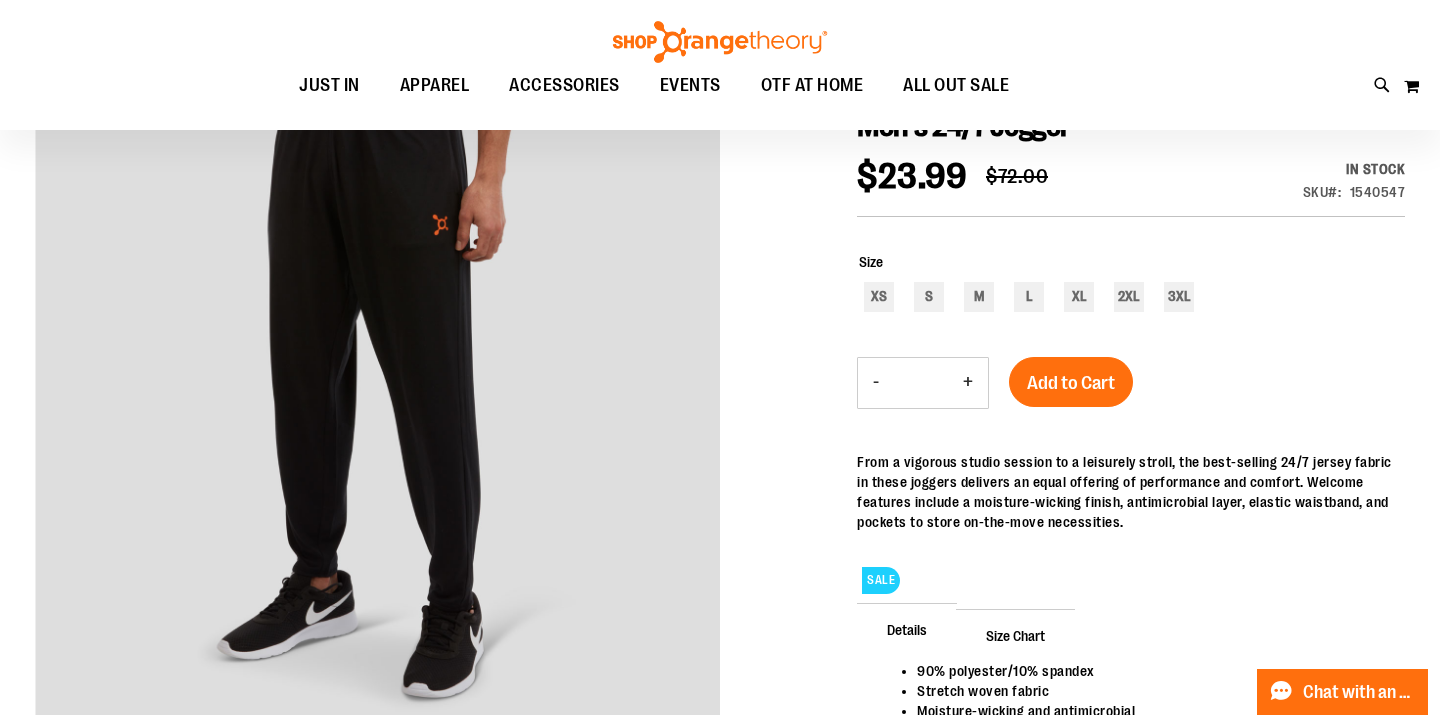 scroll, scrollTop: 250, scrollLeft: 0, axis: vertical 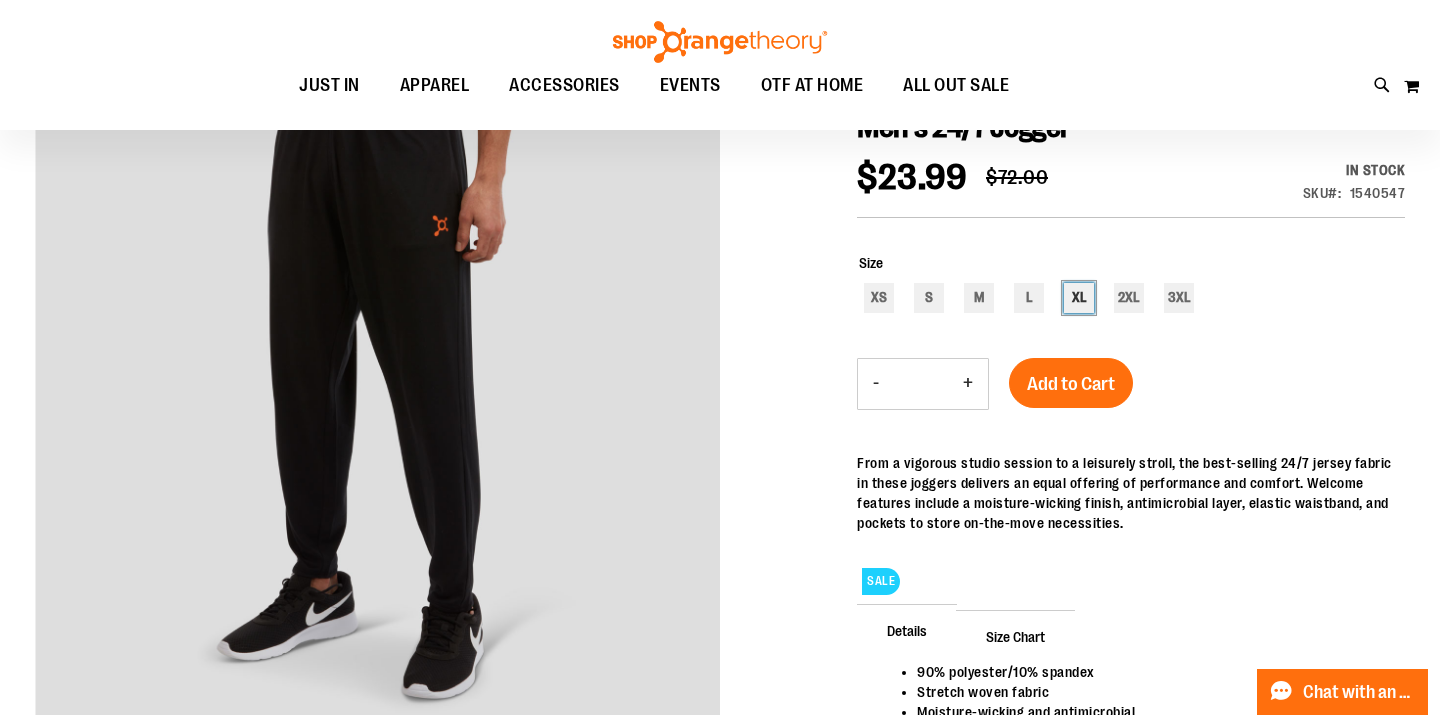 click on "XL" at bounding box center [1079, 298] 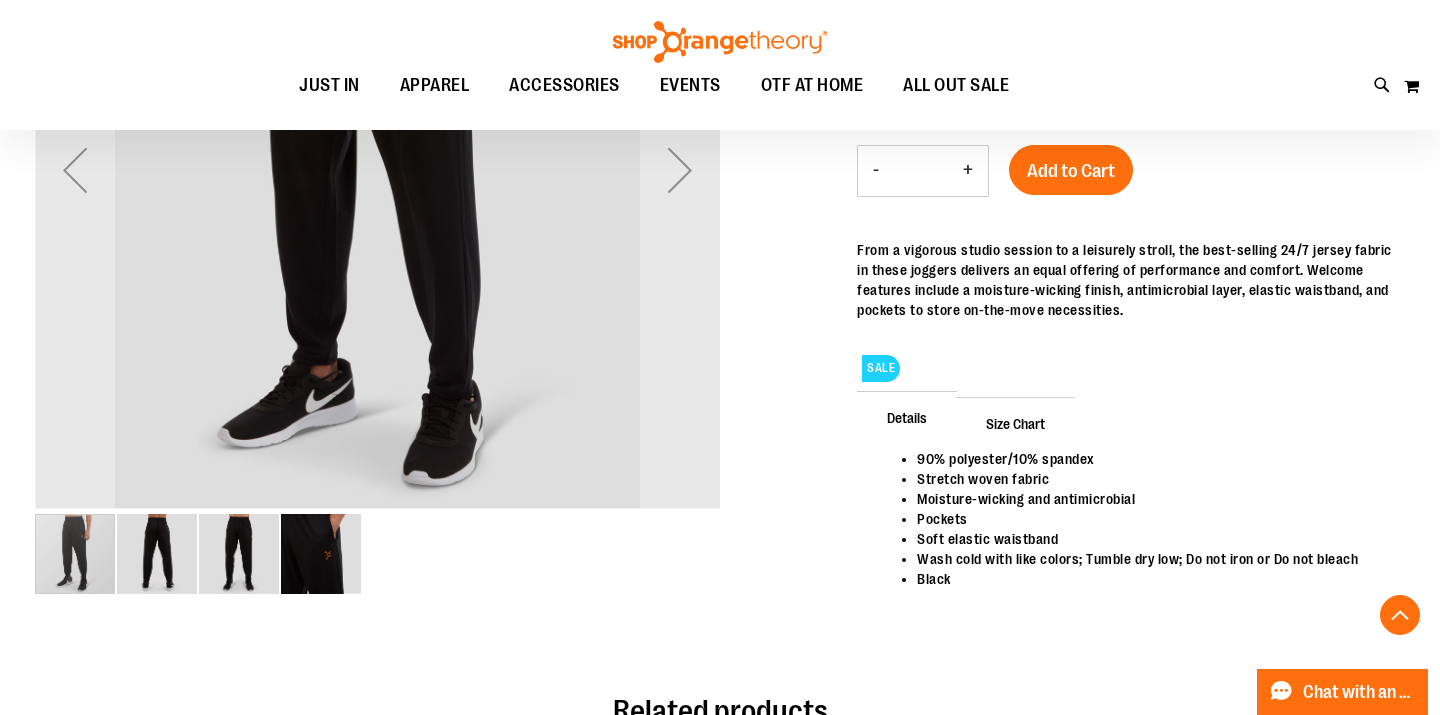 scroll, scrollTop: 0, scrollLeft: 0, axis: both 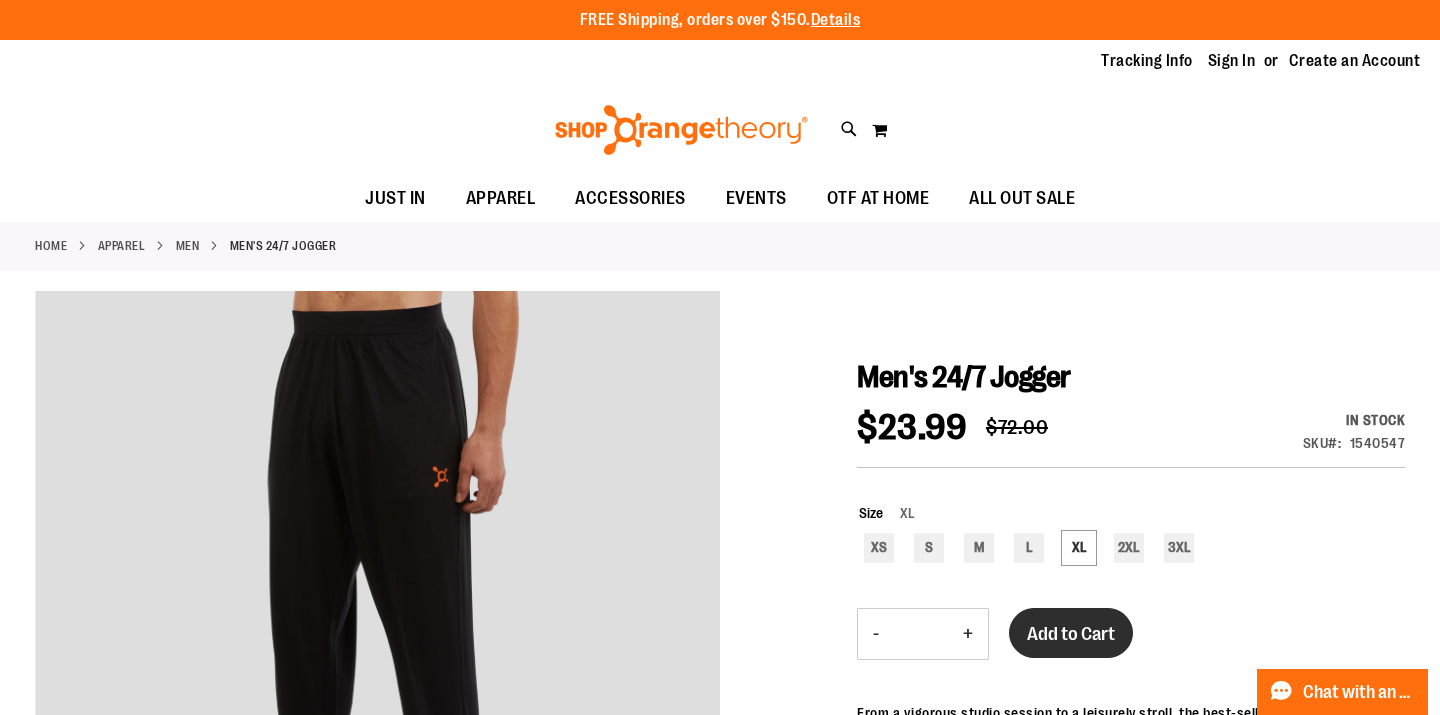 click on "Add to Cart" at bounding box center [1071, 634] 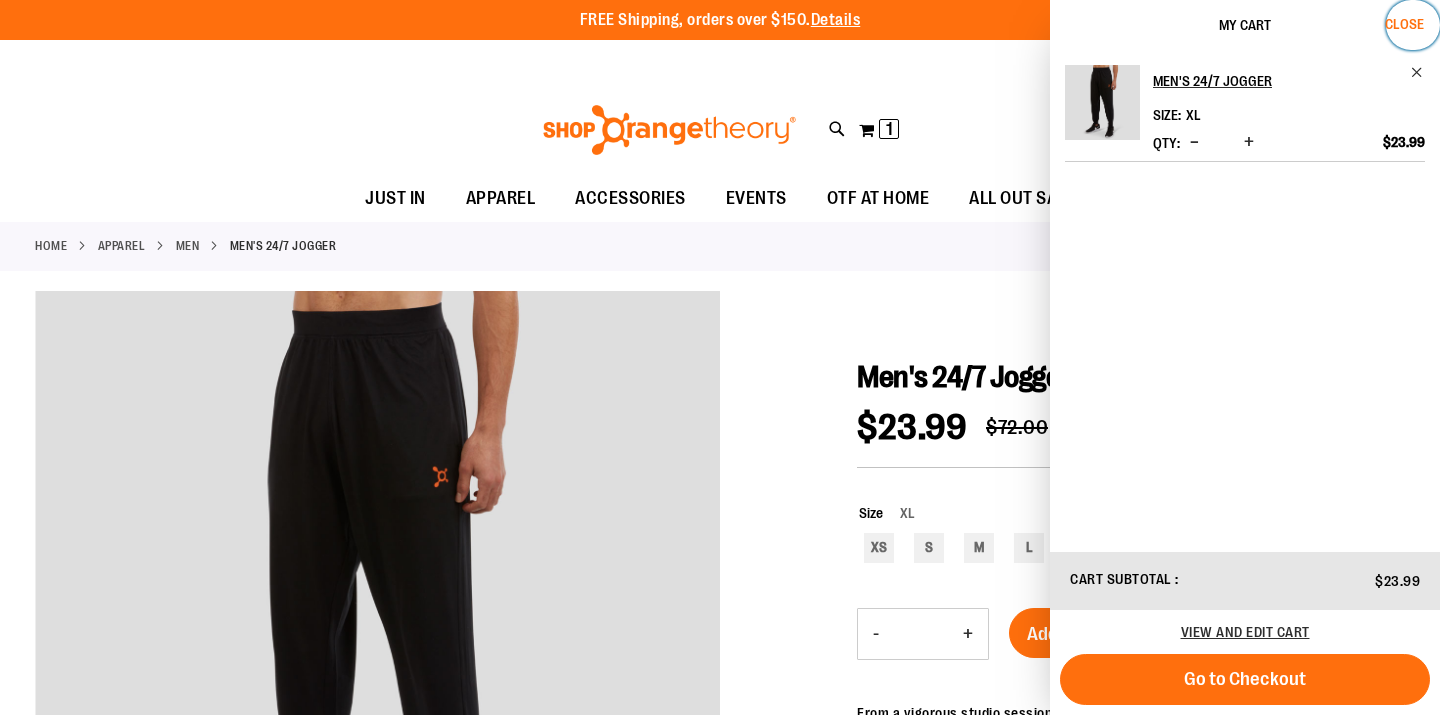 click on "Close" at bounding box center [1404, 24] 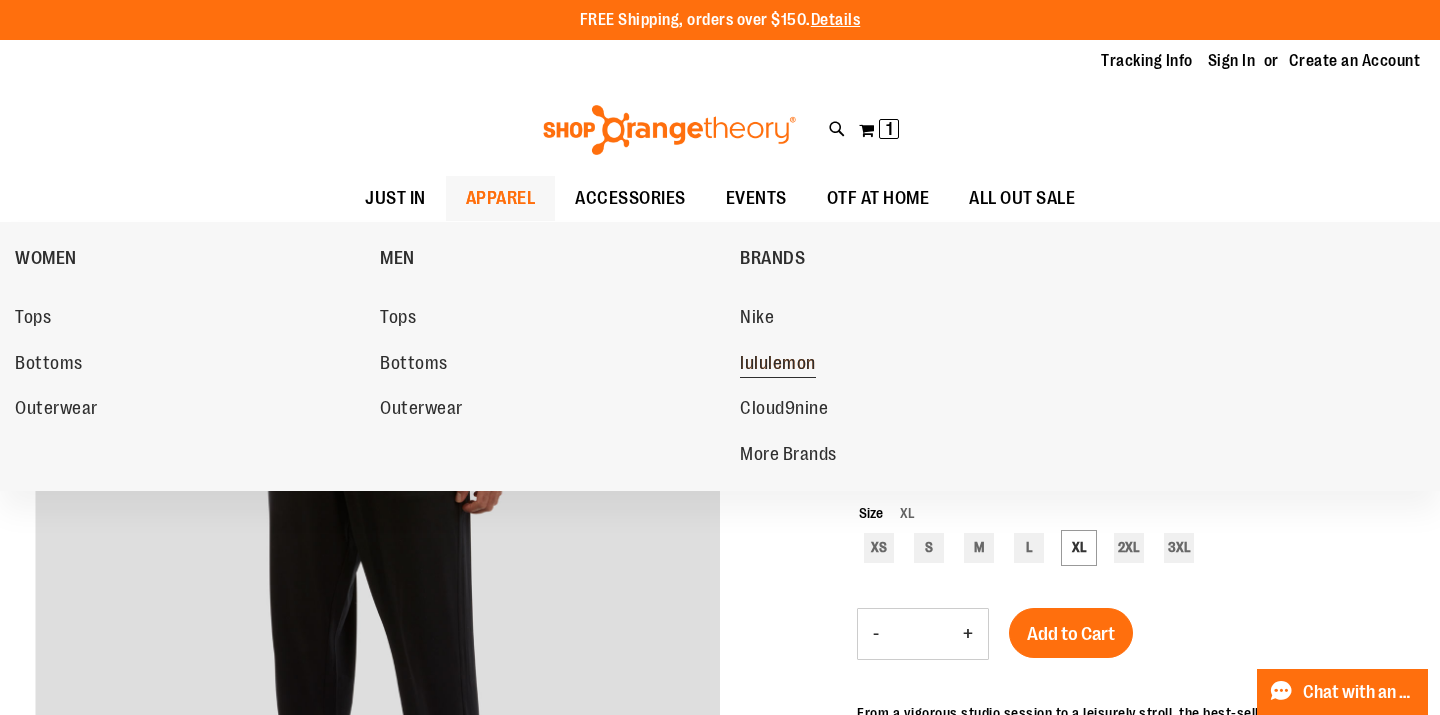 click on "lululemon" at bounding box center (778, 365) 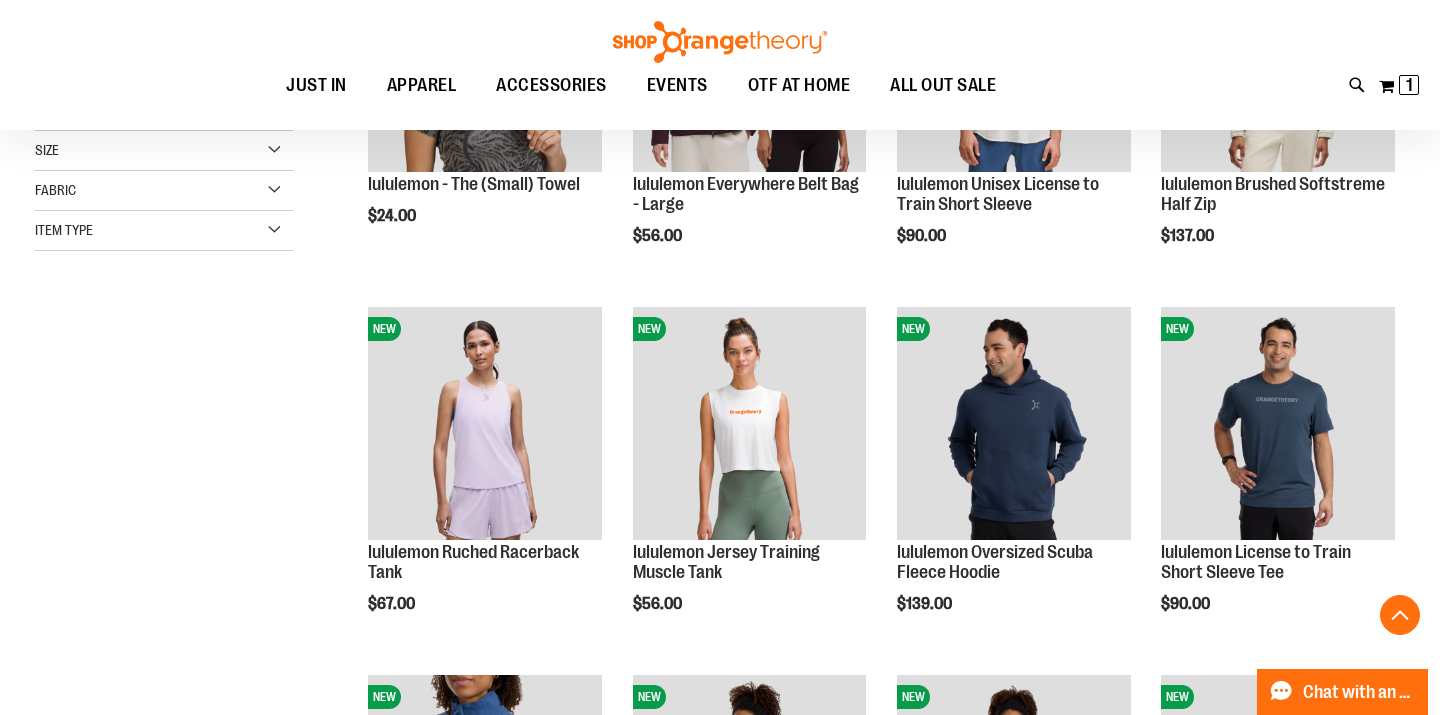 scroll, scrollTop: 471, scrollLeft: 0, axis: vertical 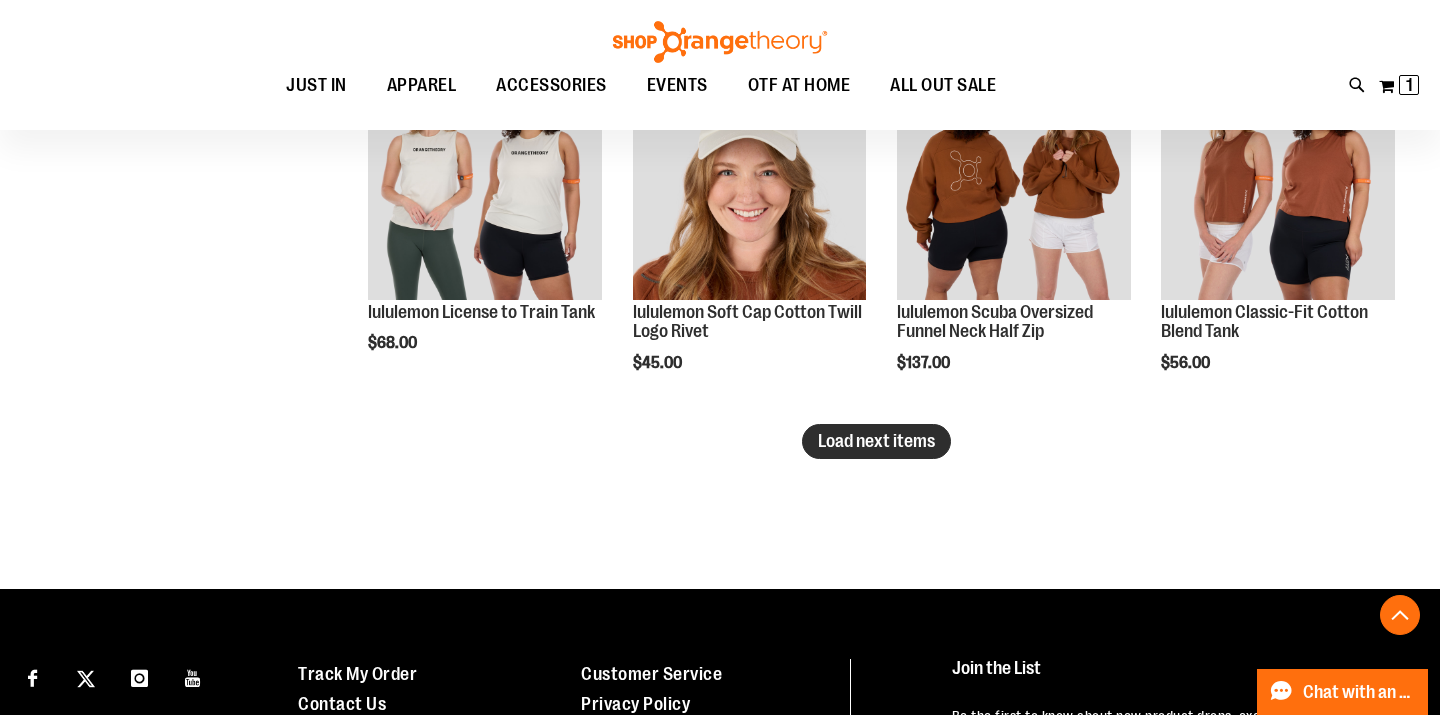 click on "Load next items" at bounding box center [876, 441] 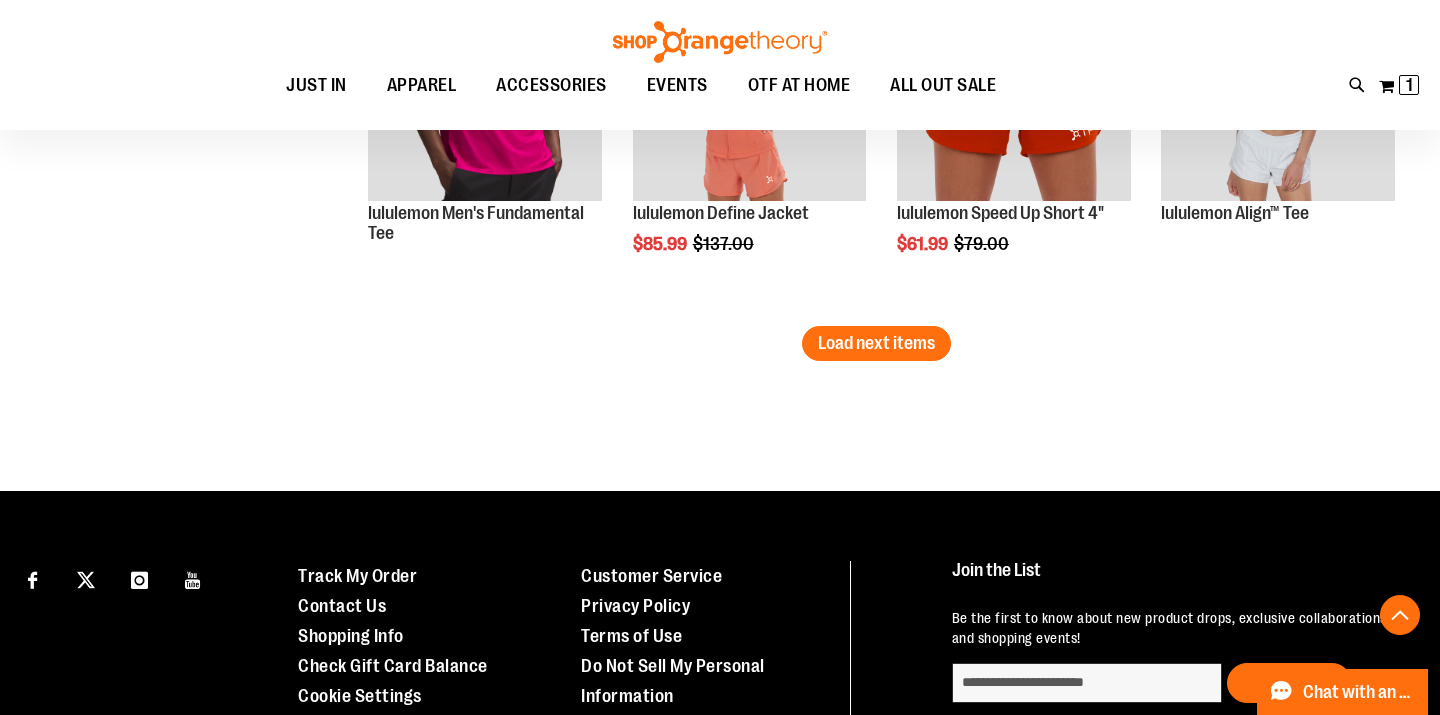scroll, scrollTop: 4478, scrollLeft: 0, axis: vertical 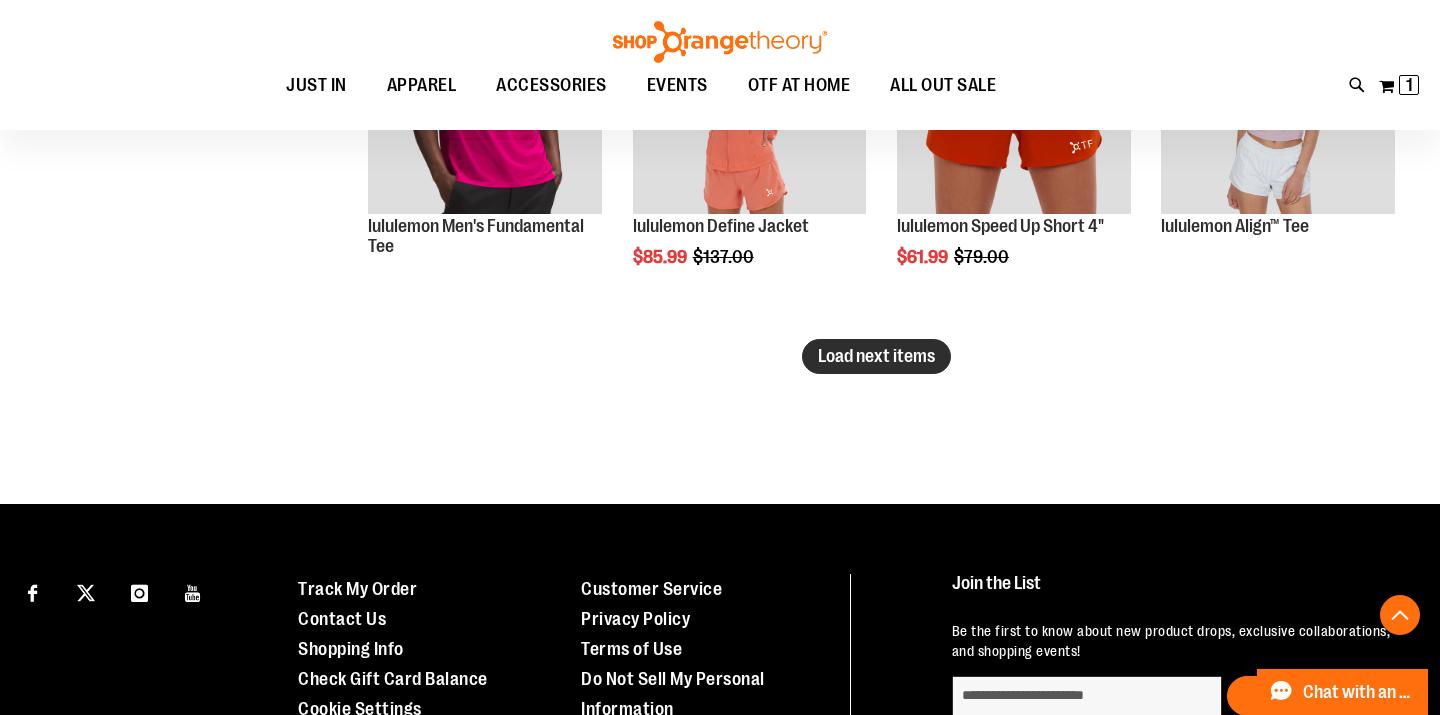 click on "Load next items" at bounding box center (876, 356) 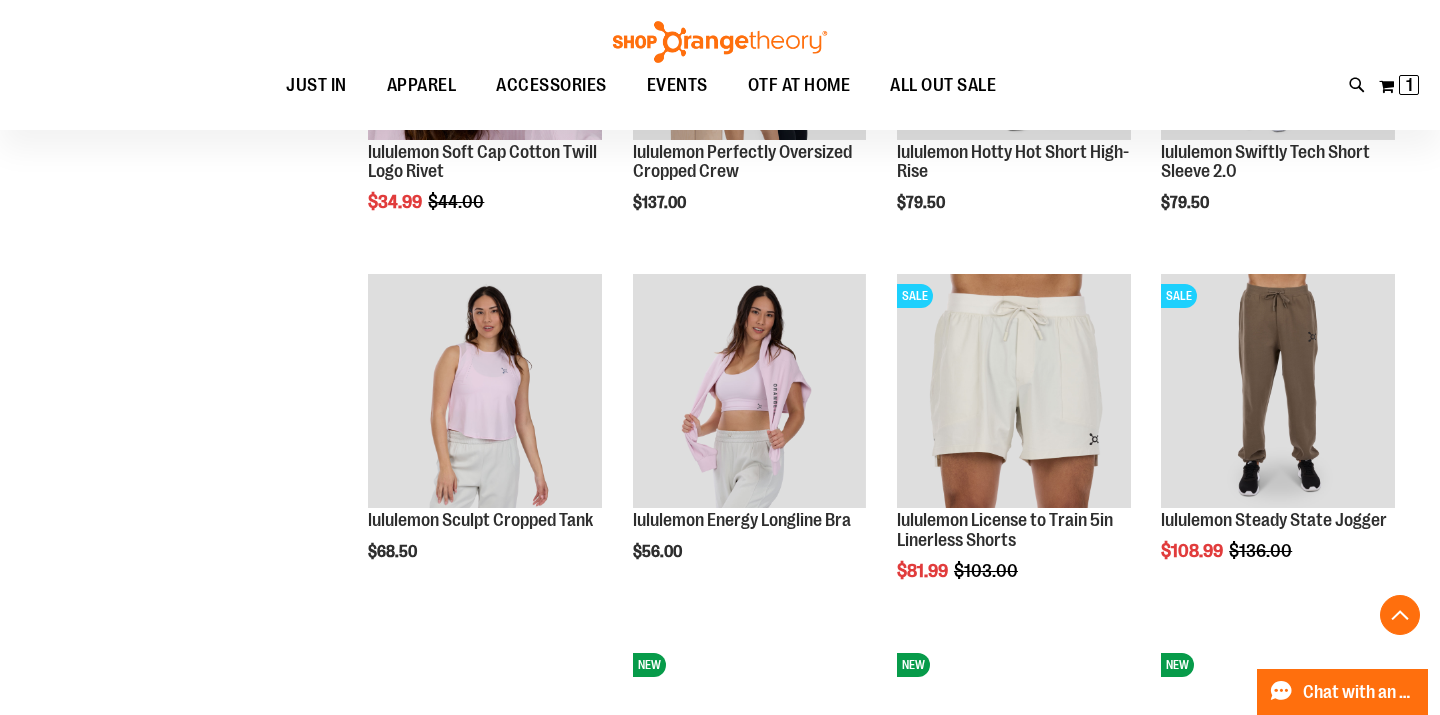scroll, scrollTop: 2346, scrollLeft: 0, axis: vertical 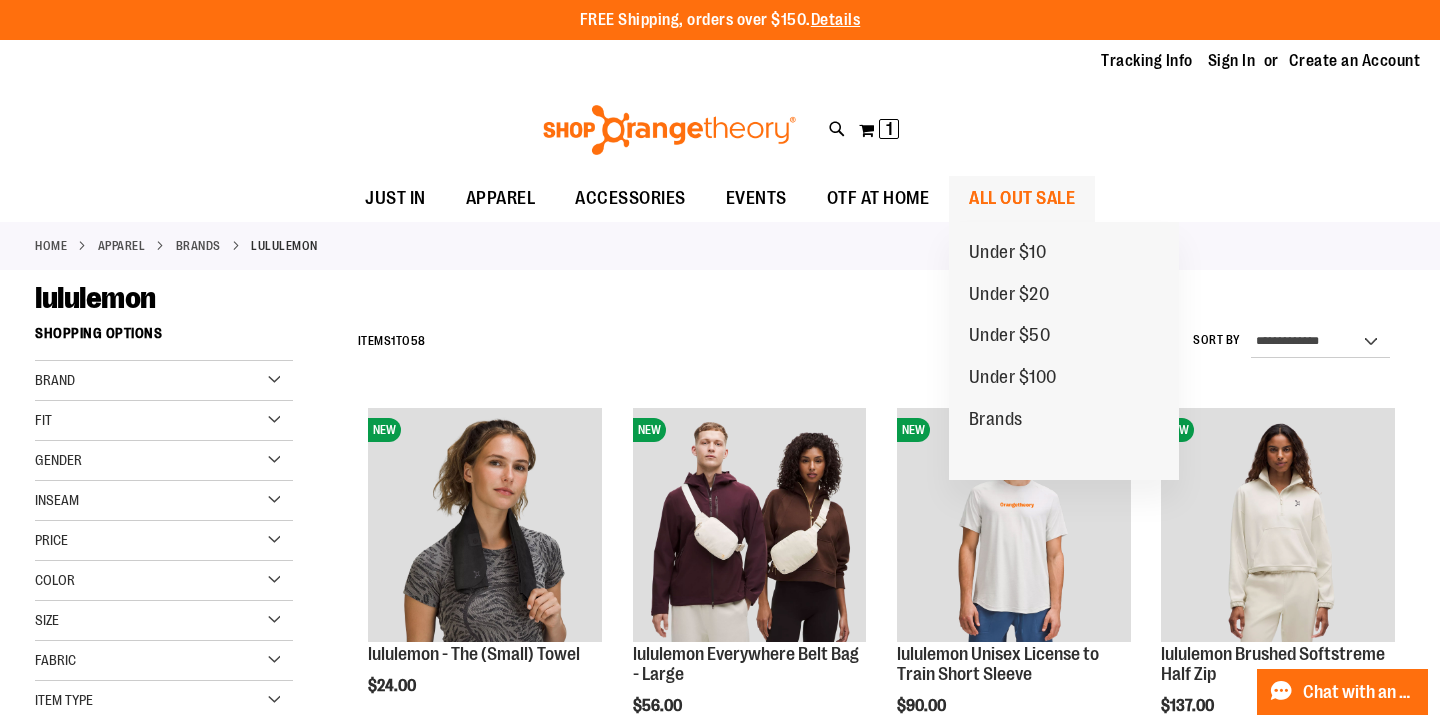 click on "ALL OUT SALE" at bounding box center (1022, 198) 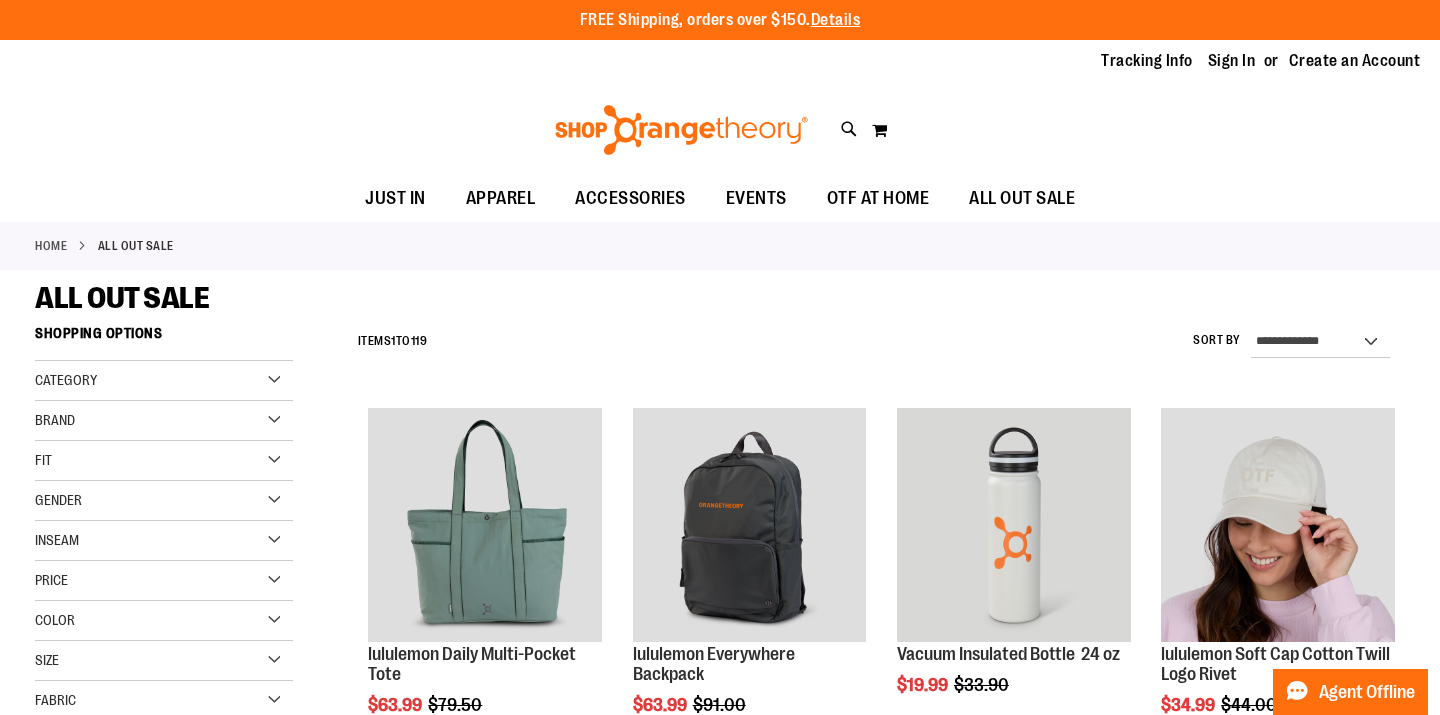 scroll, scrollTop: 0, scrollLeft: 0, axis: both 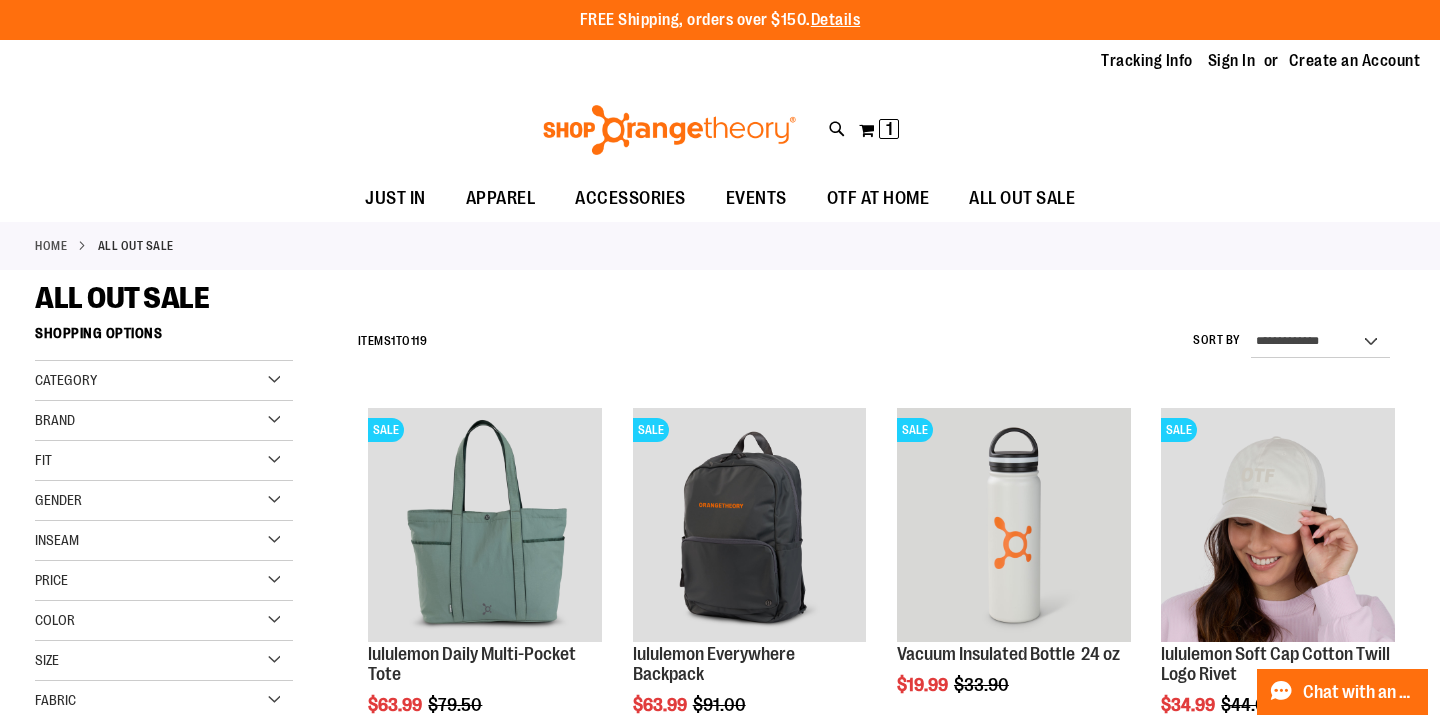 click on "Gender" at bounding box center (164, 501) 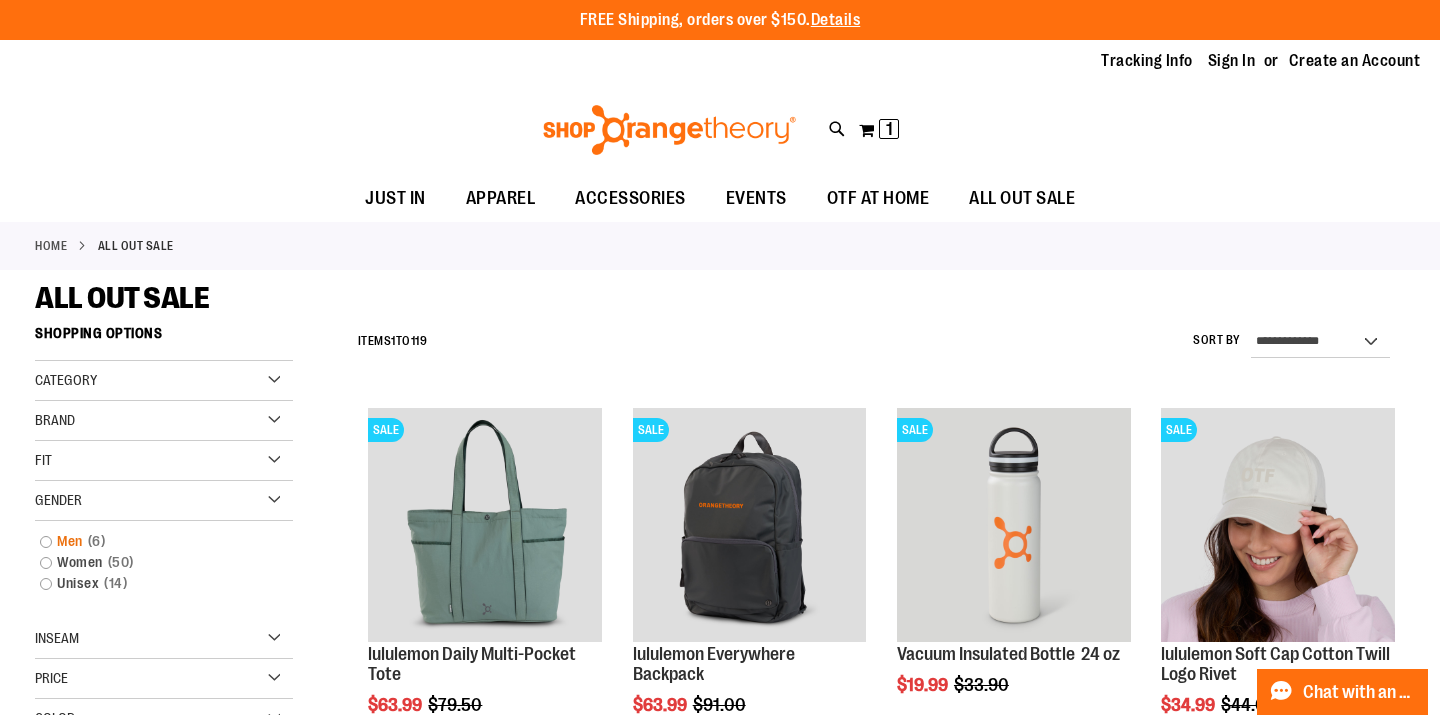 click on "Men                                             6
items" at bounding box center [154, 541] 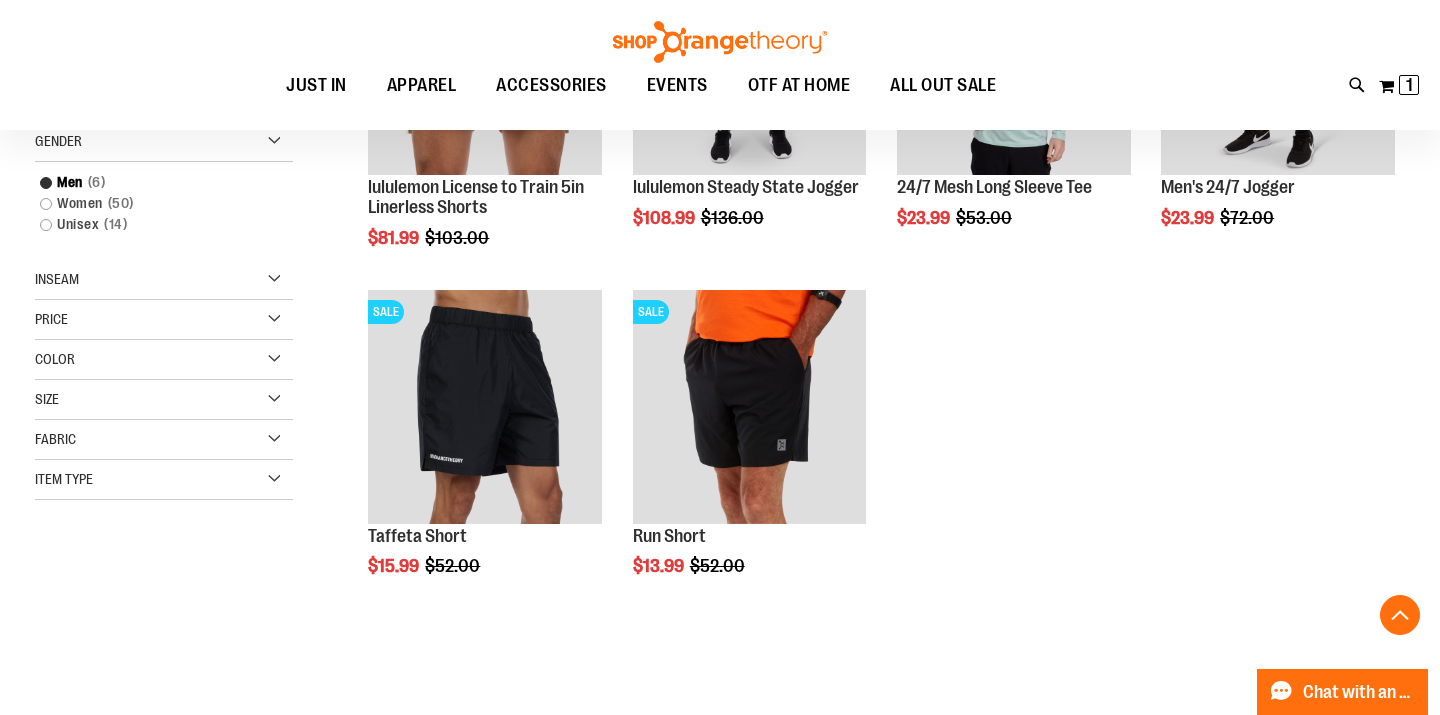 scroll, scrollTop: 473, scrollLeft: 0, axis: vertical 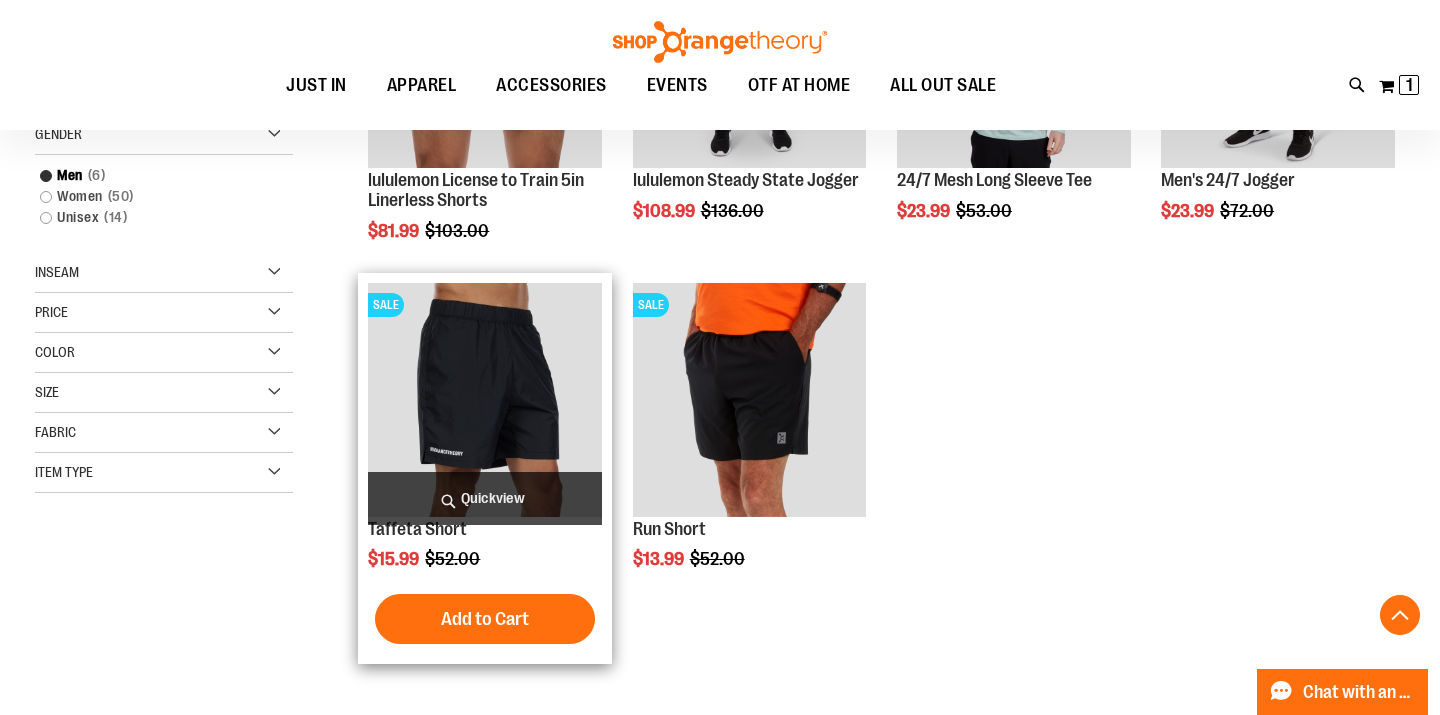 click at bounding box center (485, 400) 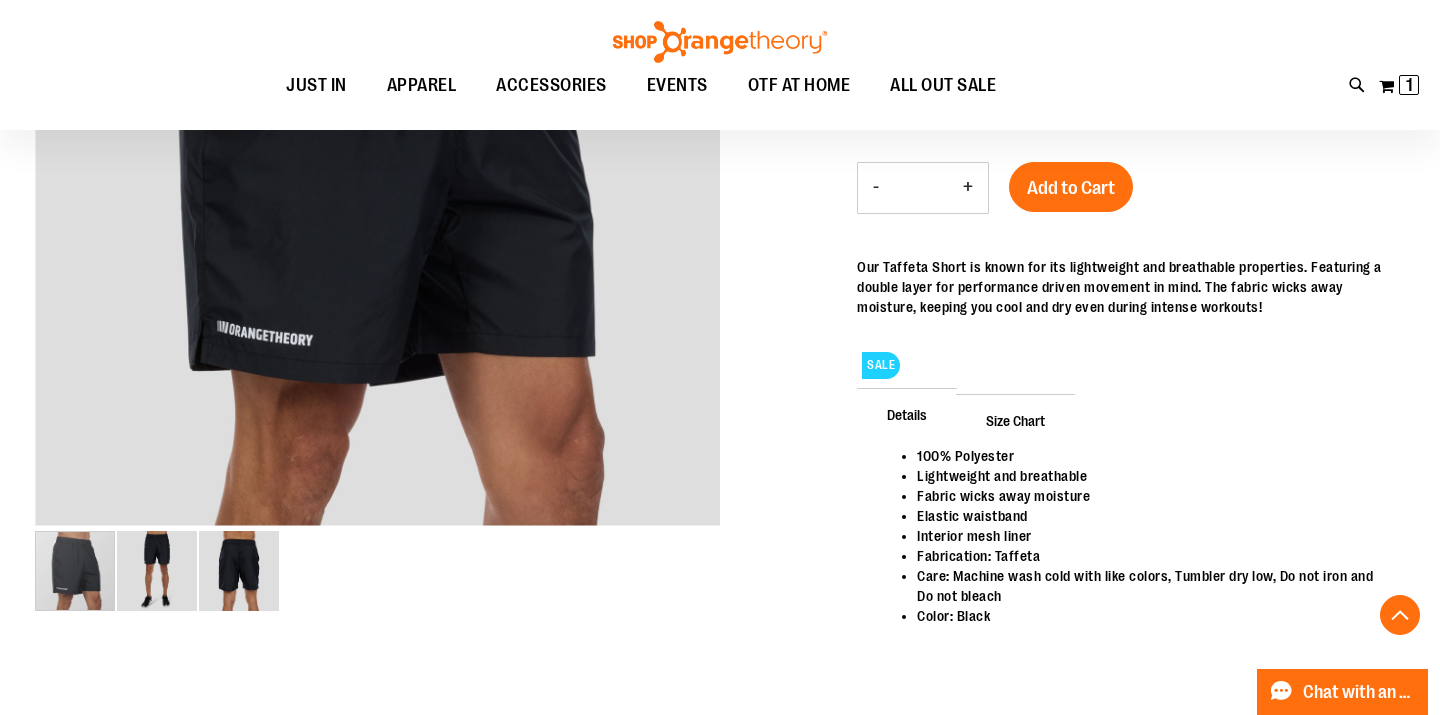 scroll, scrollTop: 576, scrollLeft: 0, axis: vertical 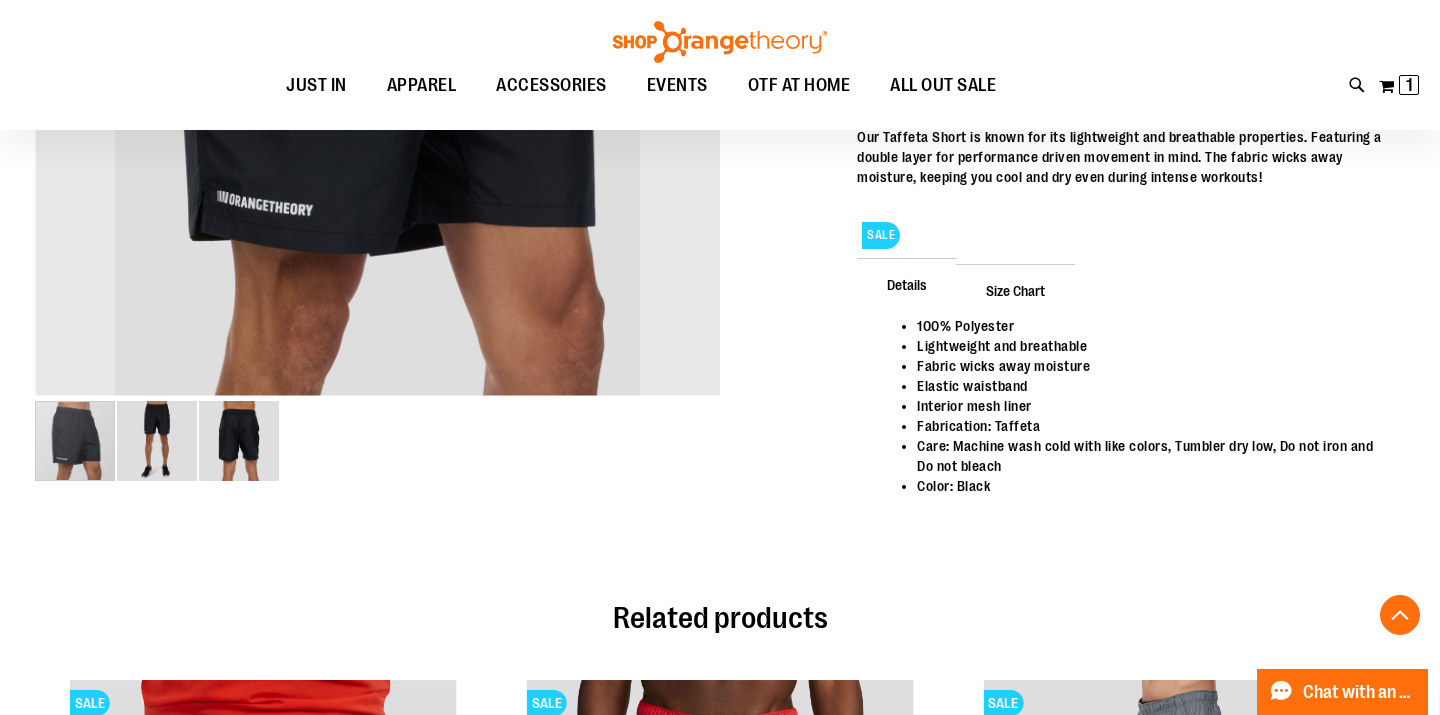 click at bounding box center [157, 441] 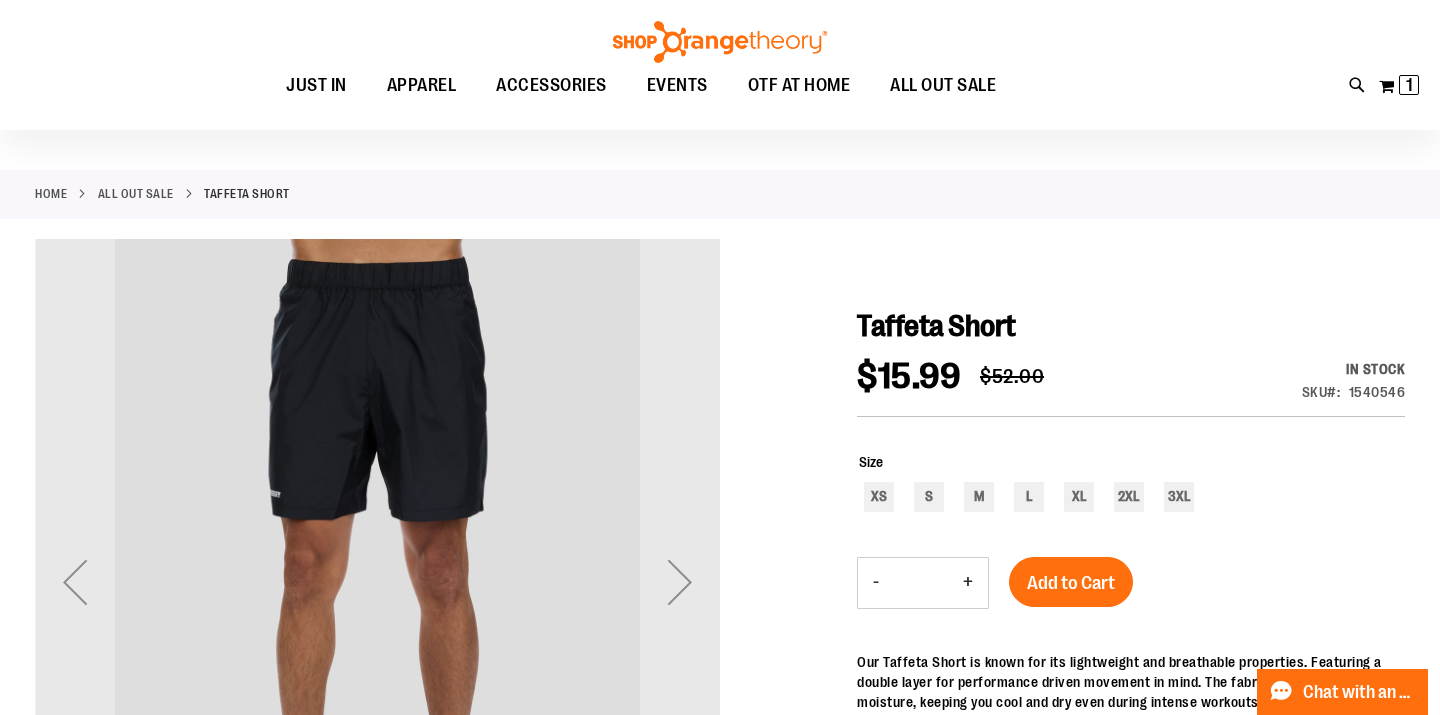 scroll, scrollTop: 119, scrollLeft: 0, axis: vertical 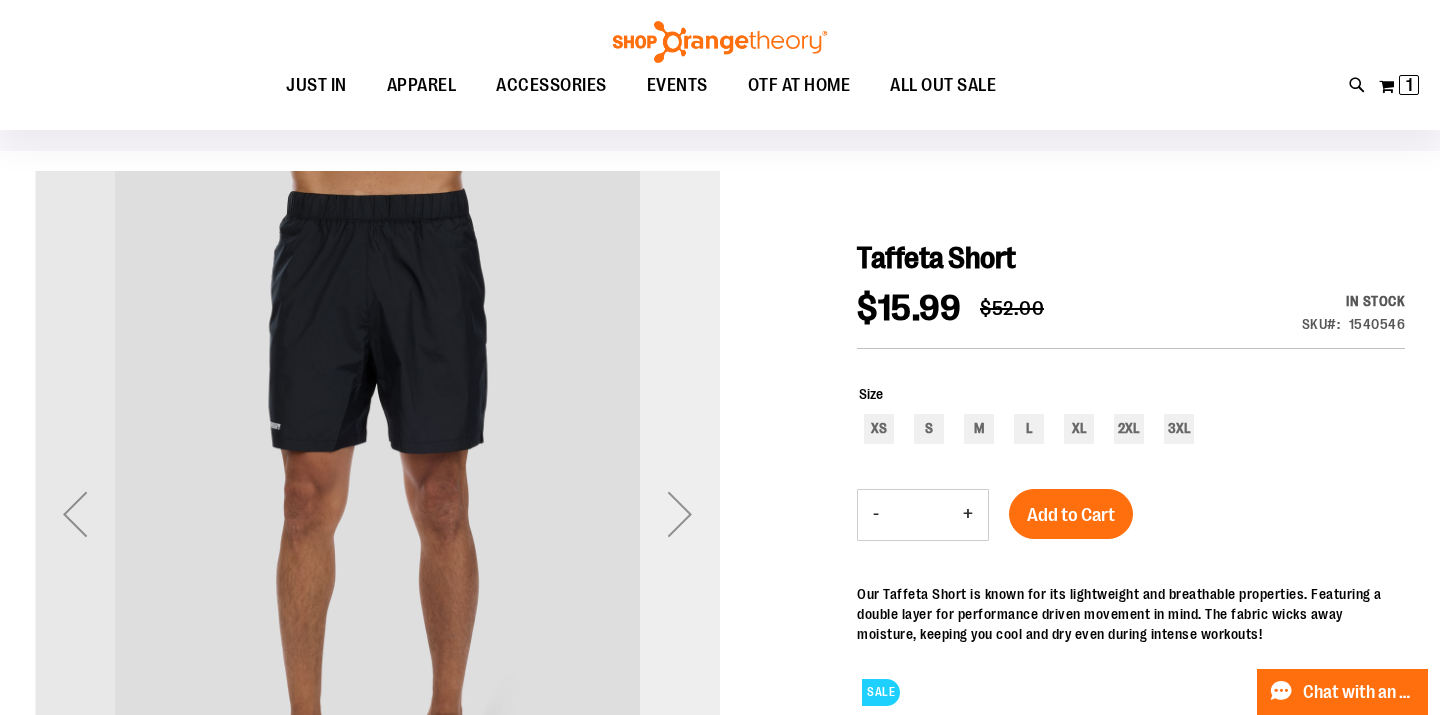 click at bounding box center (680, 514) 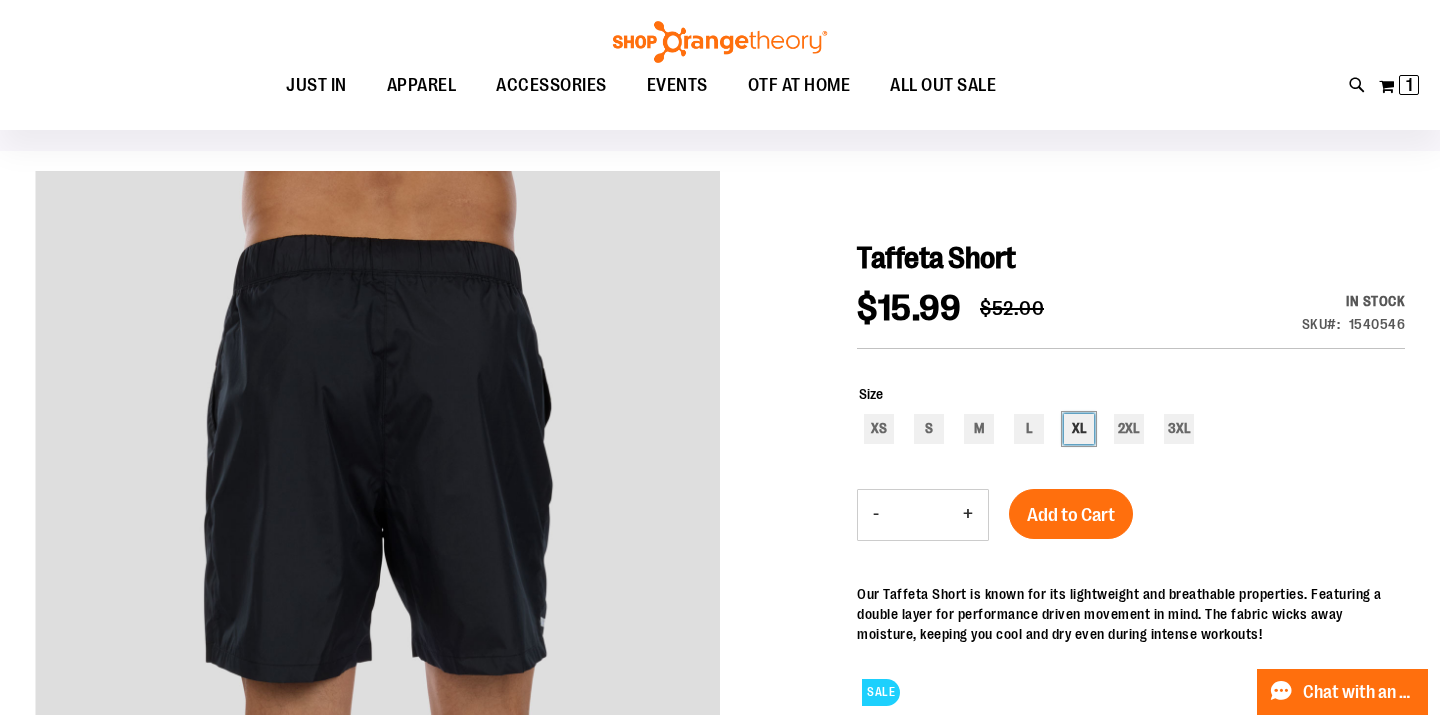 click on "XL" at bounding box center [1079, 429] 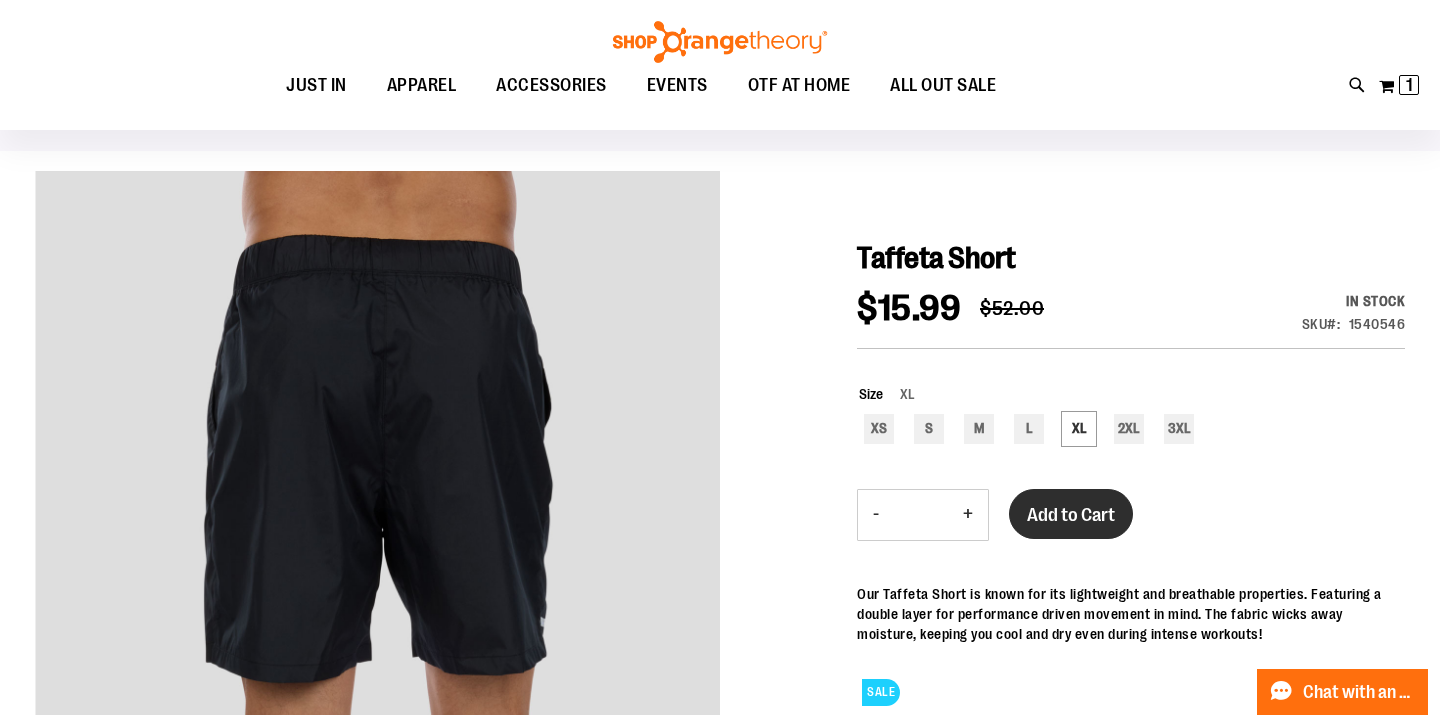 click on "Add to Cart" at bounding box center (1071, 515) 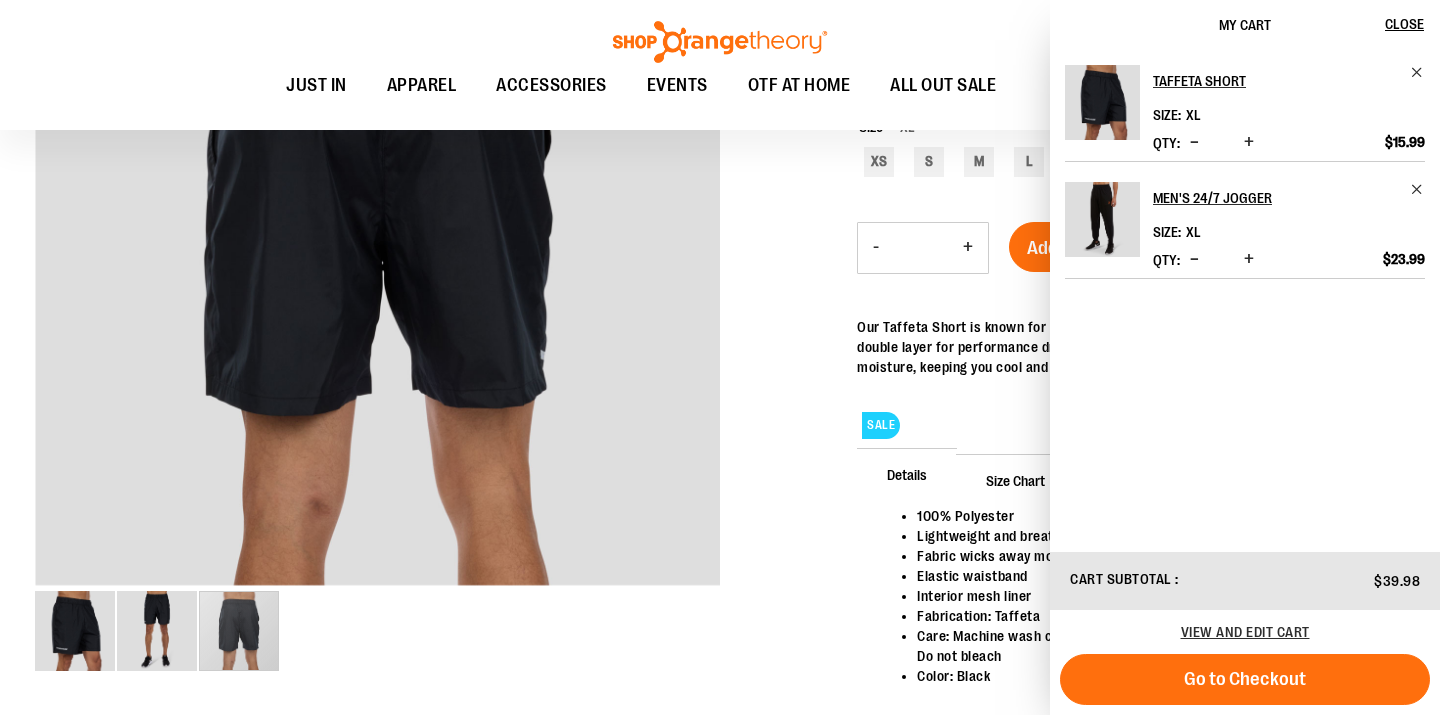 scroll, scrollTop: 391, scrollLeft: 0, axis: vertical 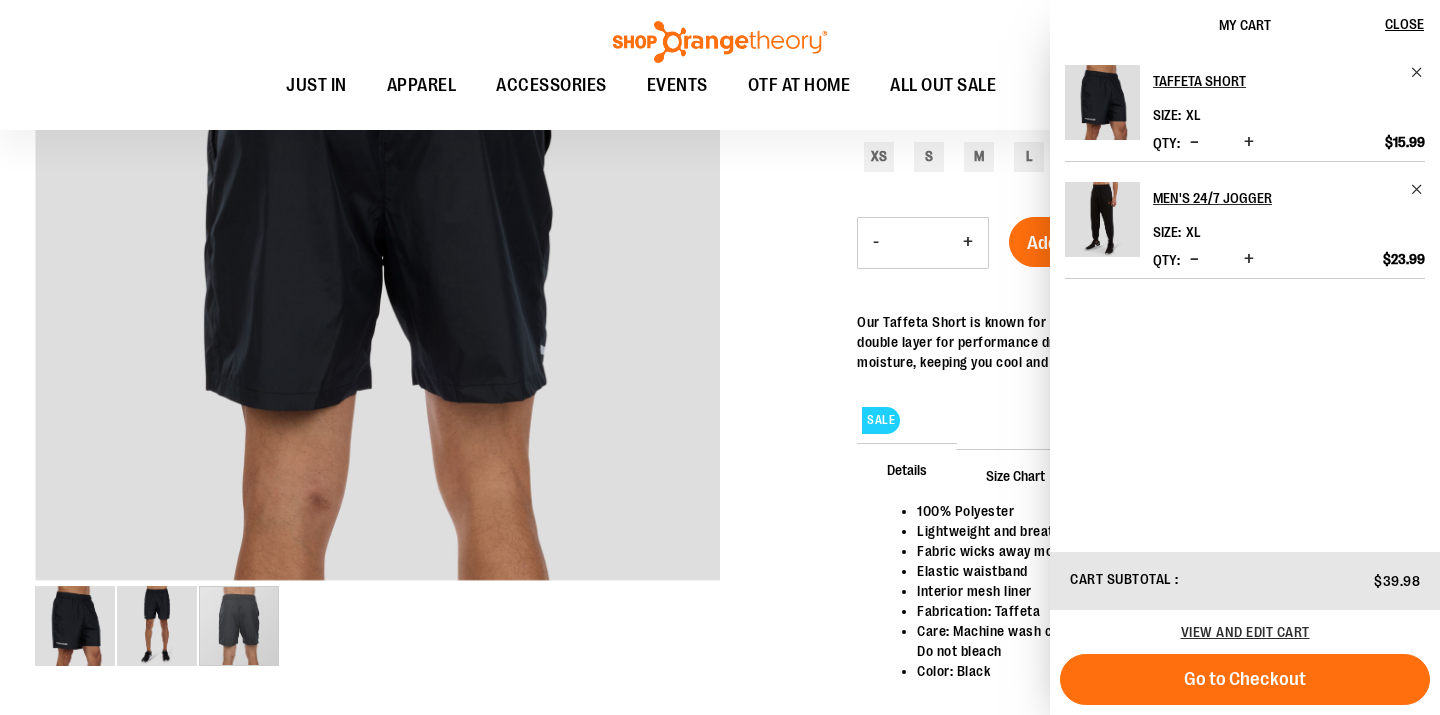 click on "100% Polyester
Lightweight and breathable
Fabric wicks away moisture
Elastic waistband
Interior mesh liner
Fabrication: Taffeta
Care: Machine wash cold with like colors, Tumbler dry low, Do not iron and Do not bleach
Color: Black" at bounding box center [1131, 591] 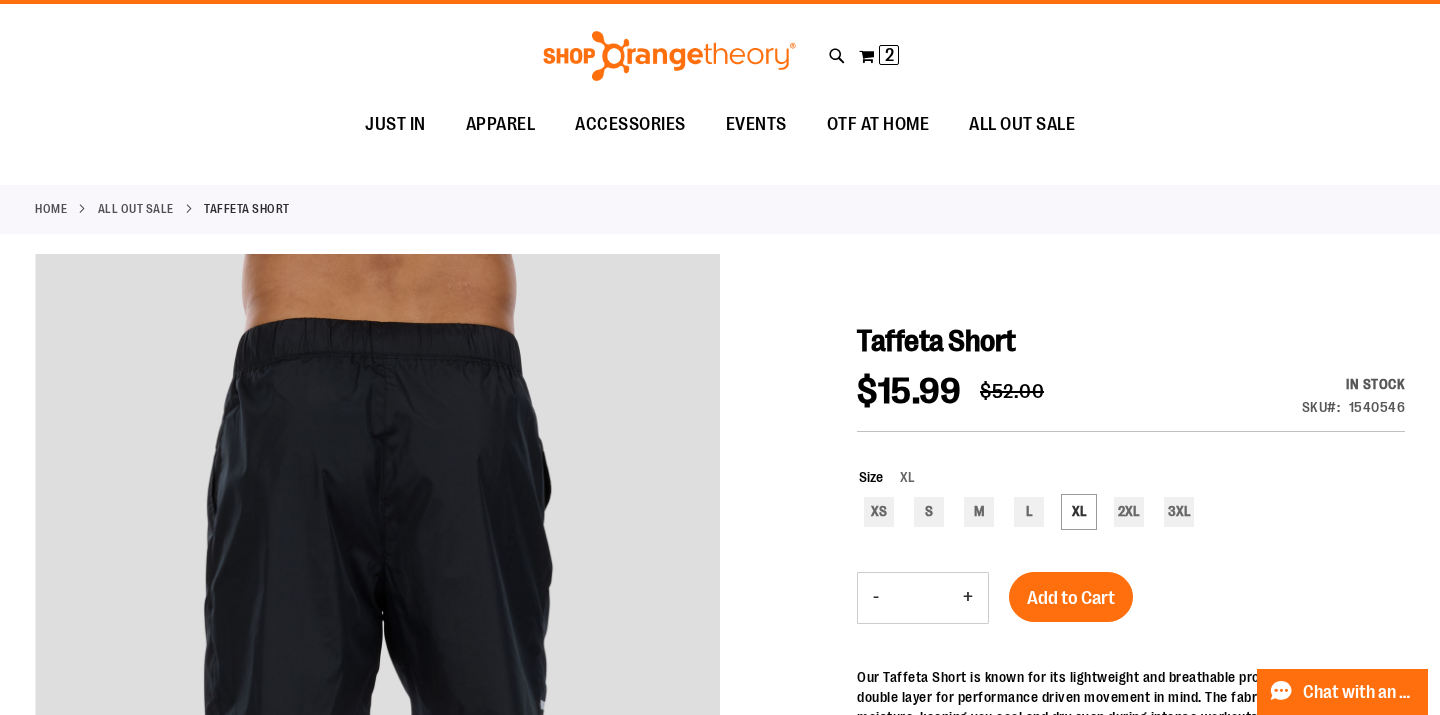 scroll, scrollTop: 0, scrollLeft: 0, axis: both 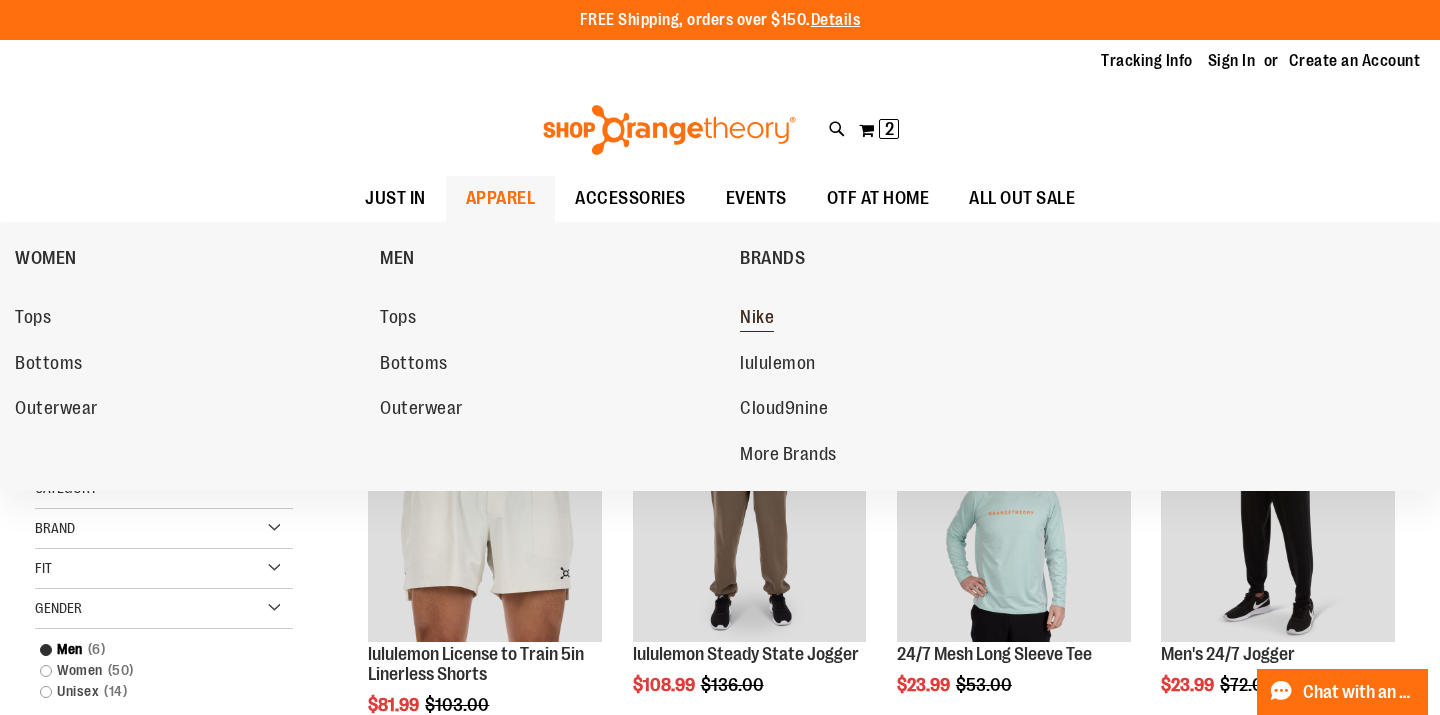 click on "Nike" at bounding box center (757, 319) 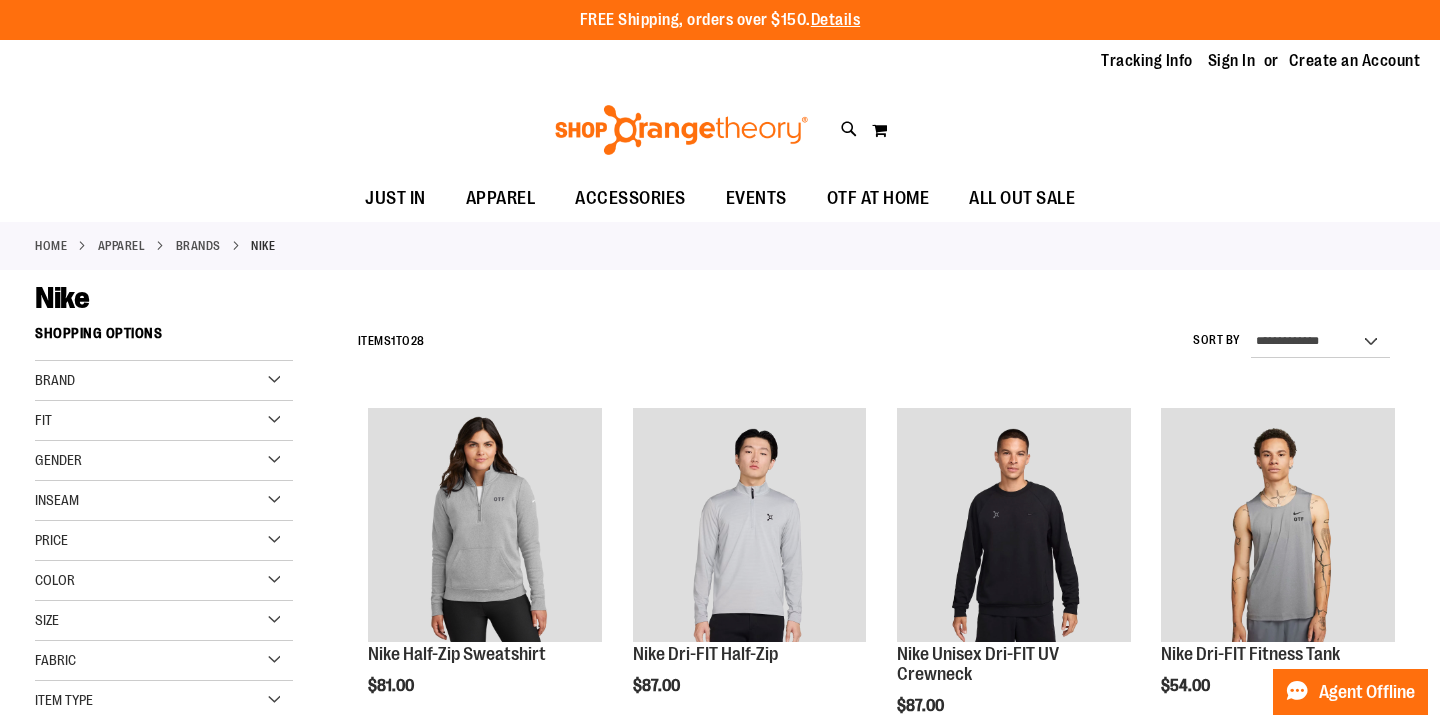 scroll, scrollTop: 0, scrollLeft: 0, axis: both 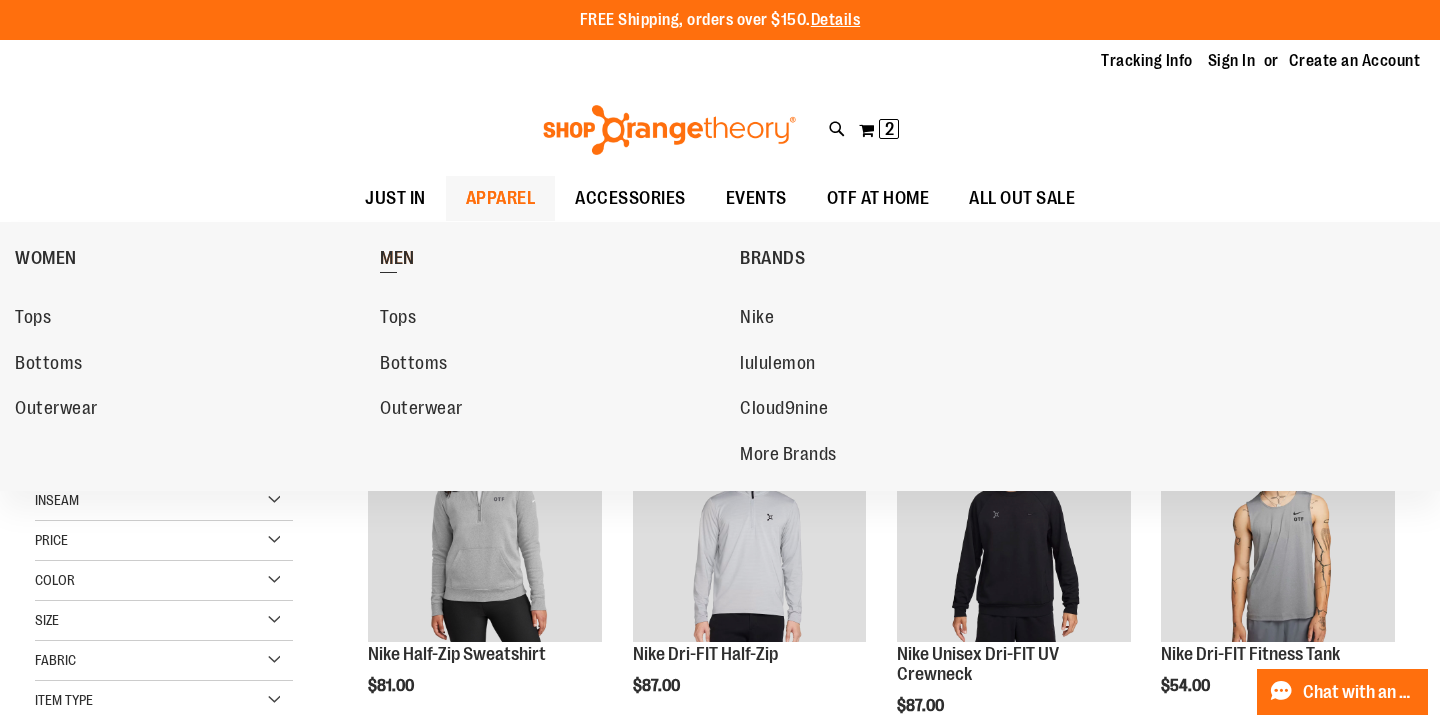 click on "MEN" at bounding box center [397, 260] 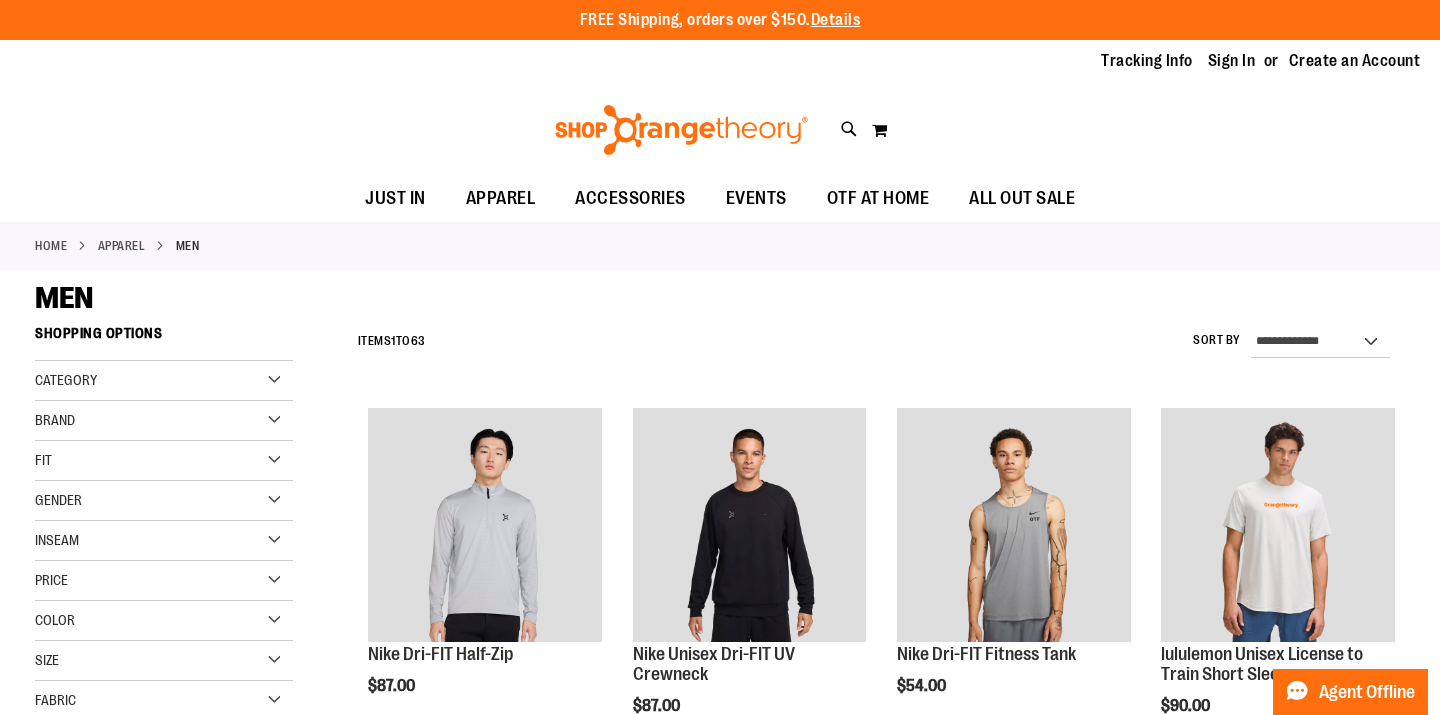scroll, scrollTop: 0, scrollLeft: 0, axis: both 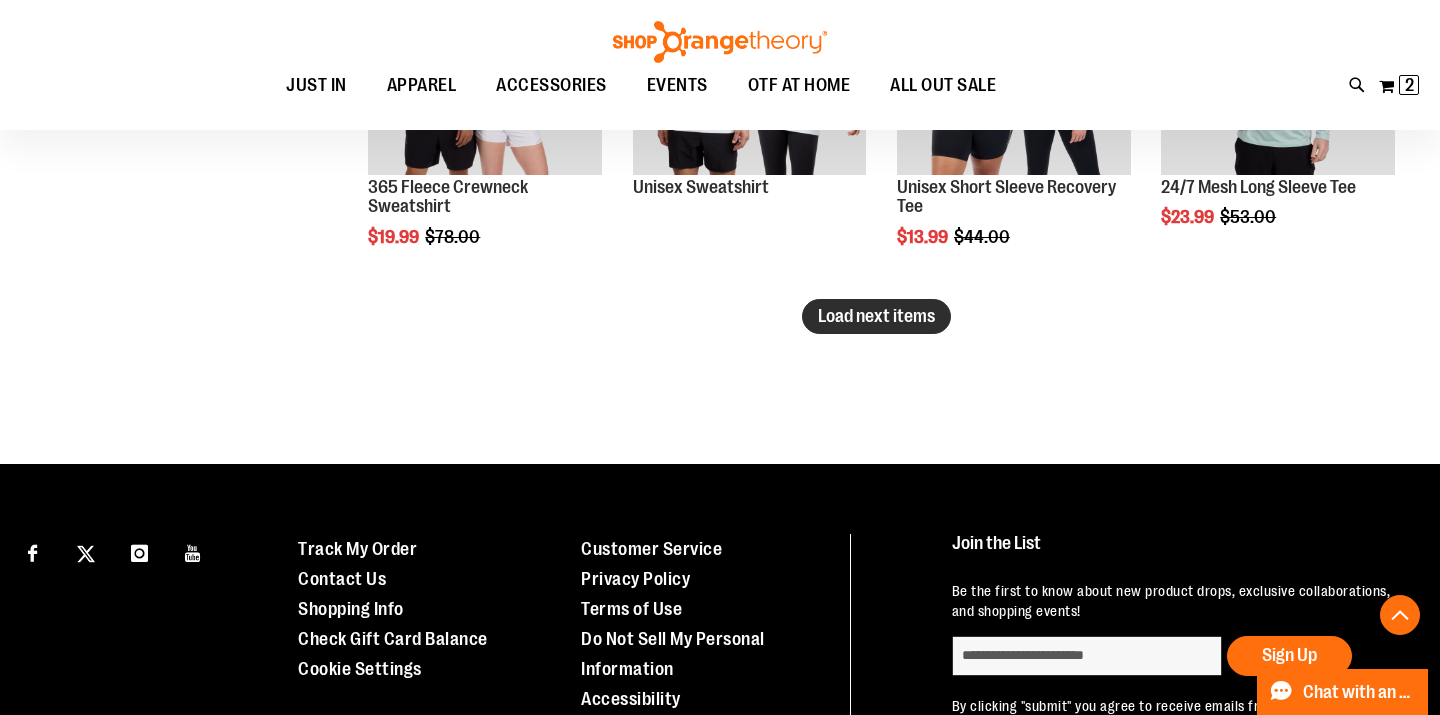 click on "Load next items" at bounding box center [876, 316] 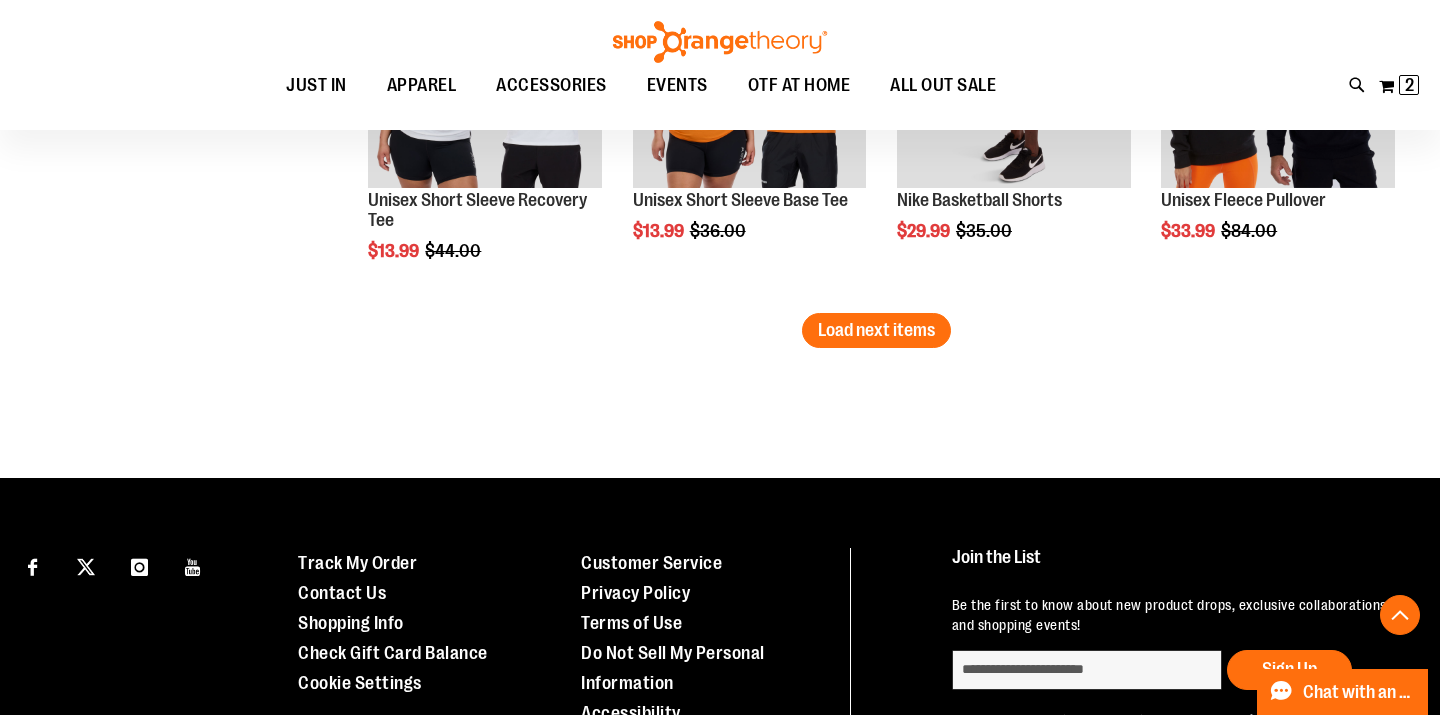scroll, scrollTop: 4513, scrollLeft: 0, axis: vertical 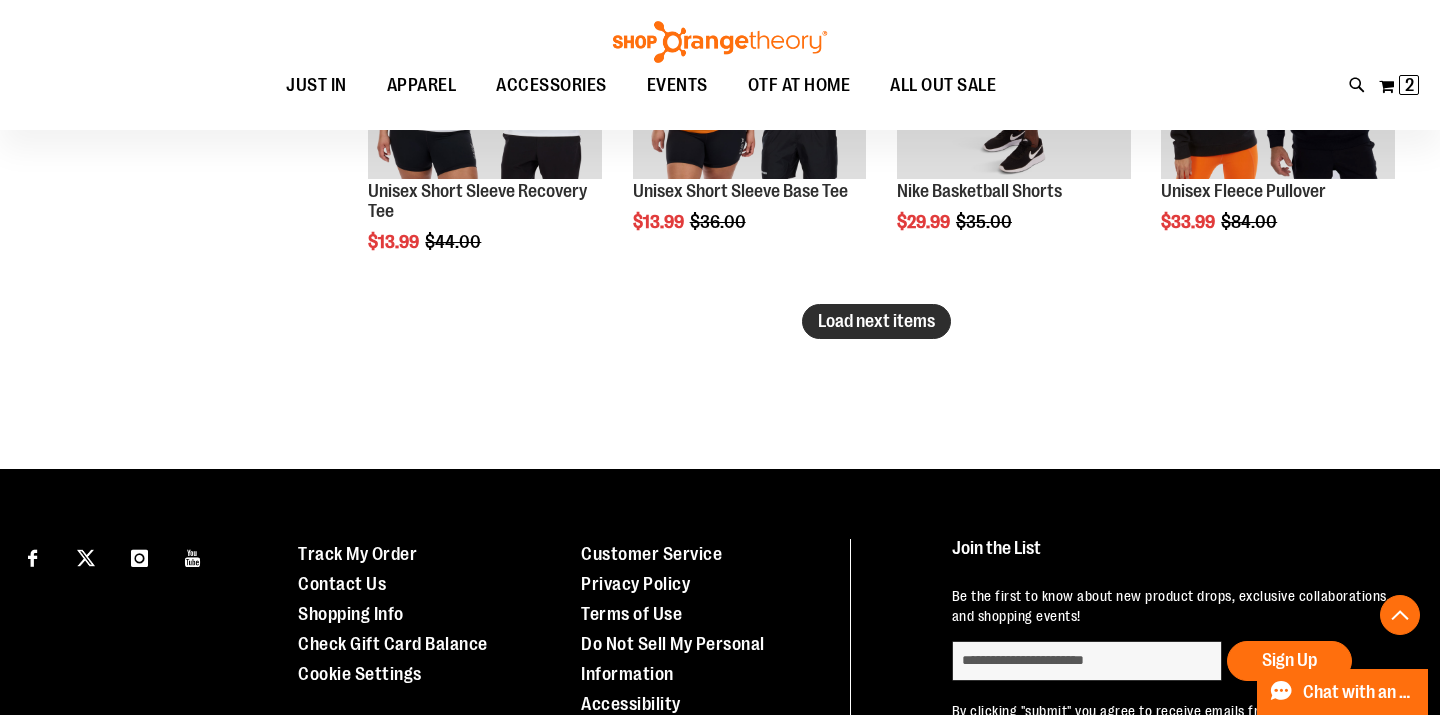 click on "Load next items" at bounding box center (876, 321) 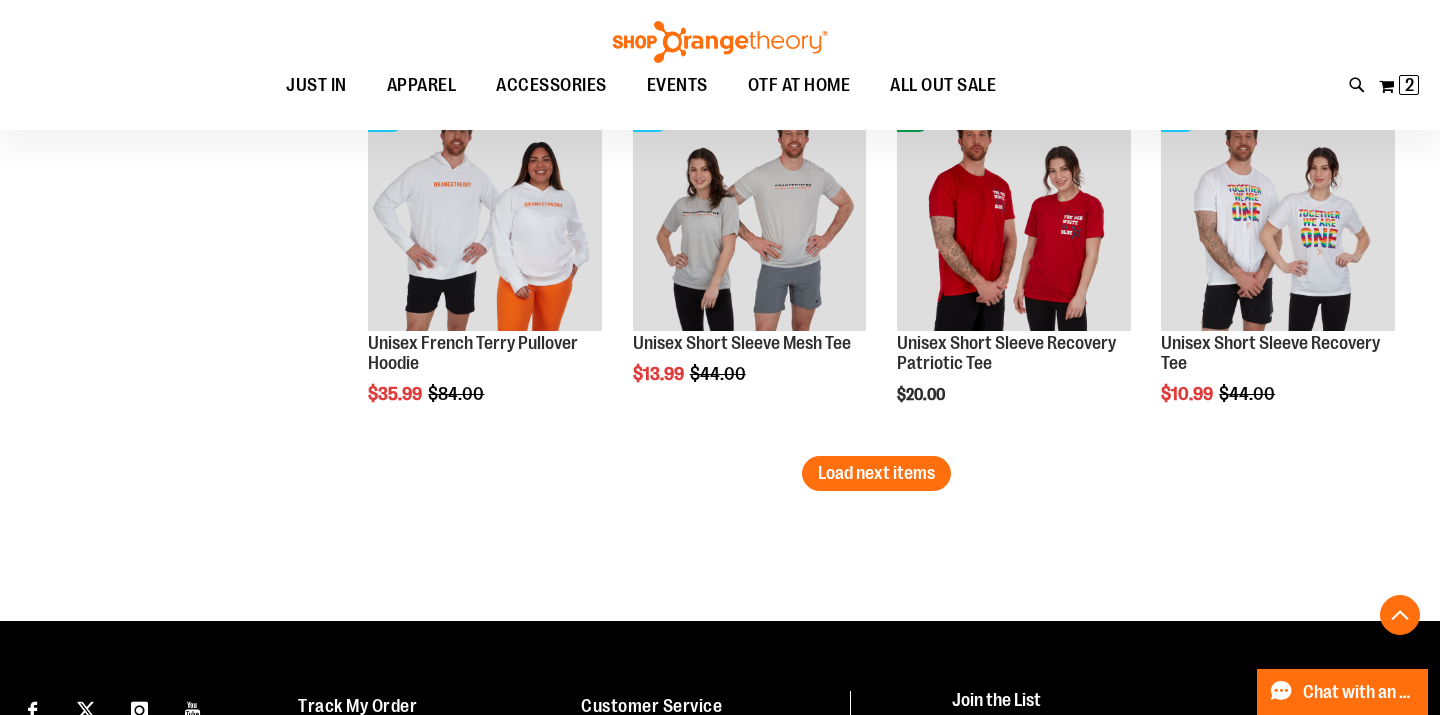 scroll, scrollTop: 5483, scrollLeft: 0, axis: vertical 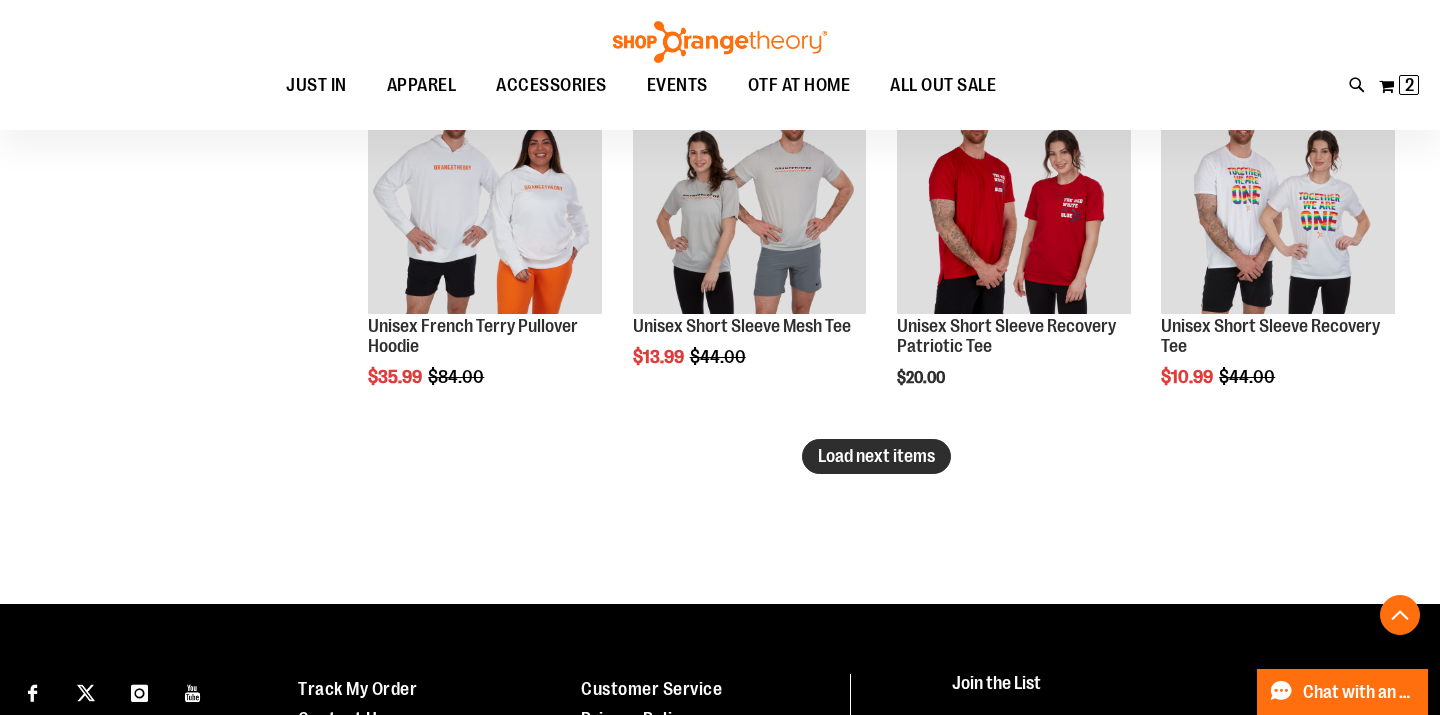 click on "Load next items" at bounding box center (876, 456) 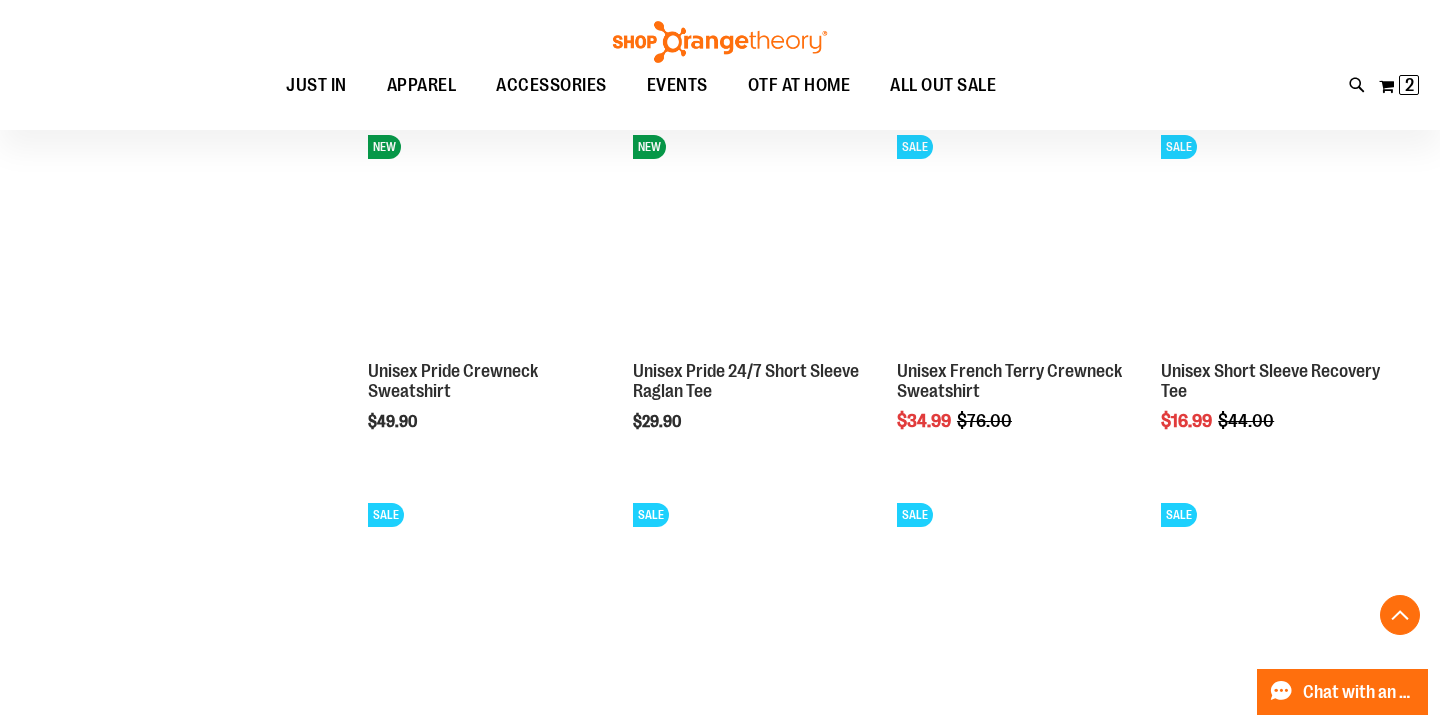 scroll, scrollTop: 3586, scrollLeft: 0, axis: vertical 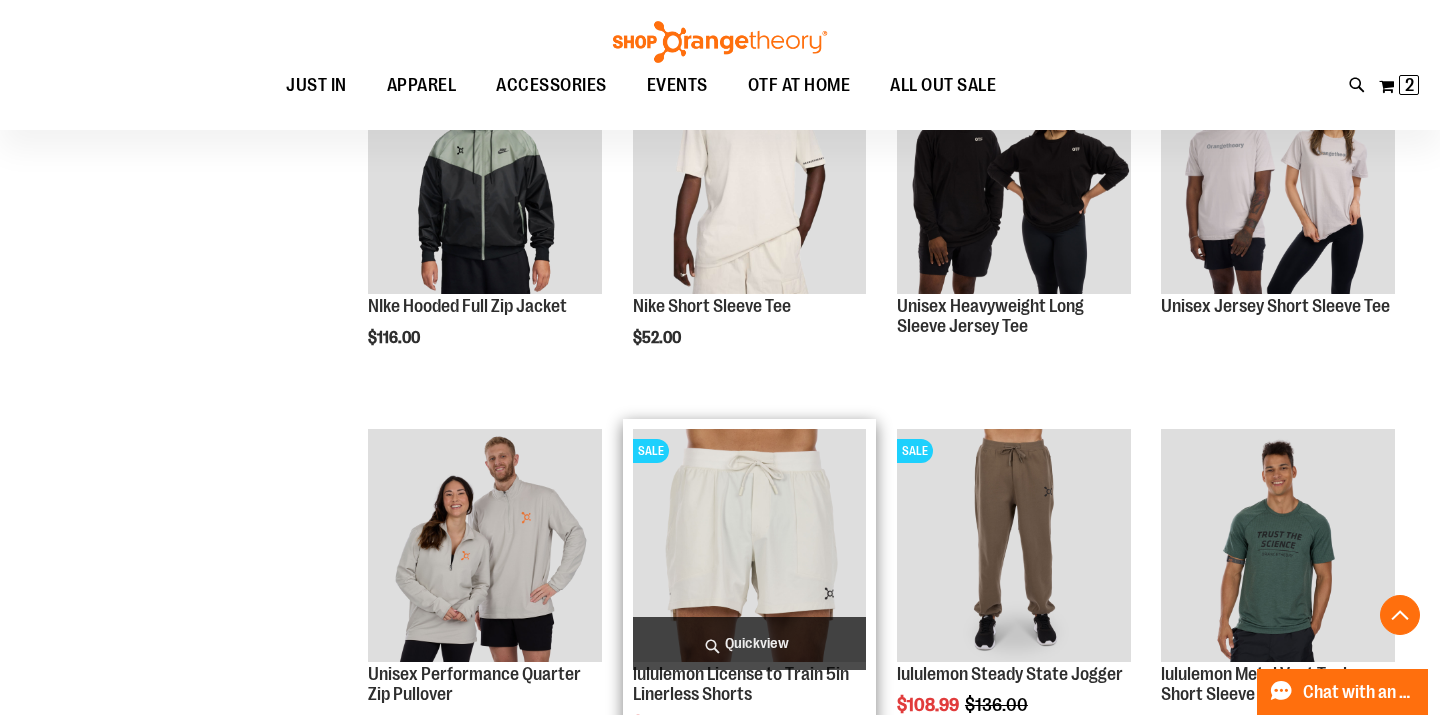 click at bounding box center [750, 546] 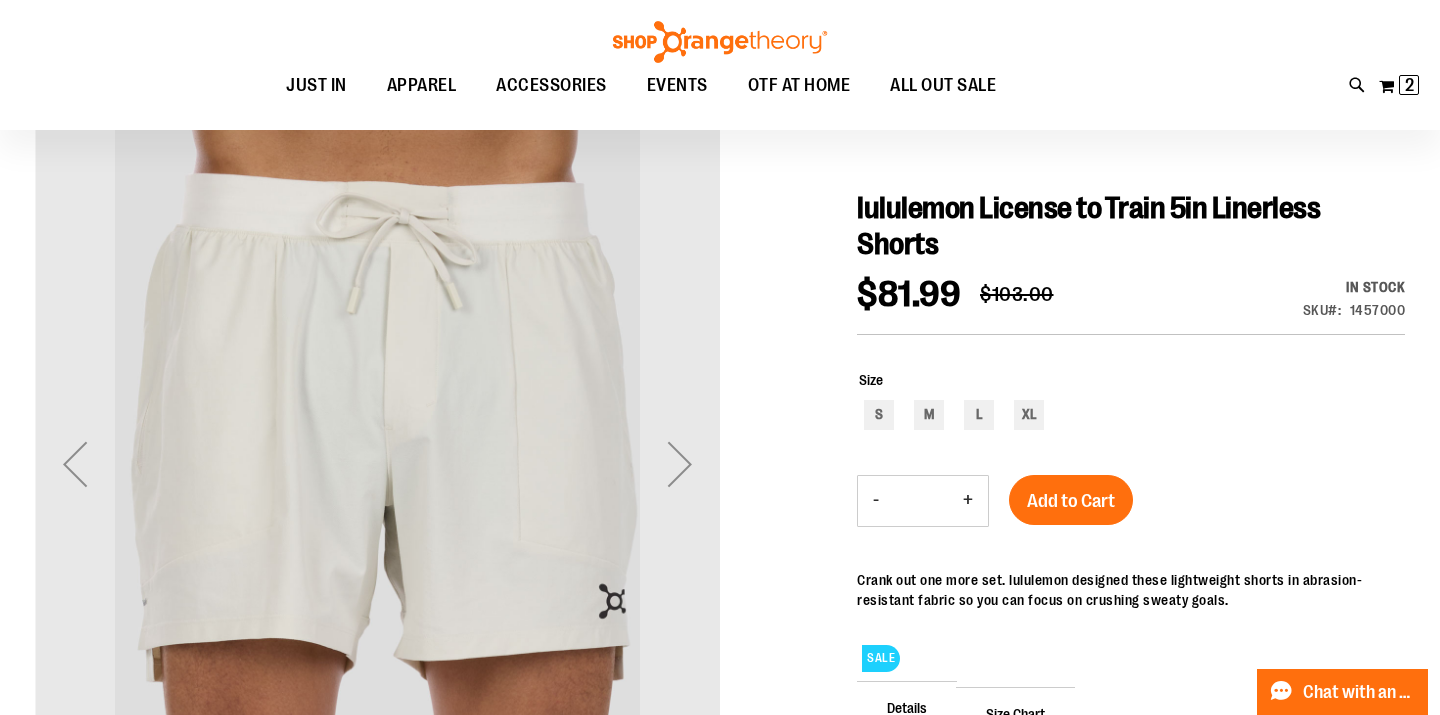 scroll, scrollTop: 0, scrollLeft: 0, axis: both 